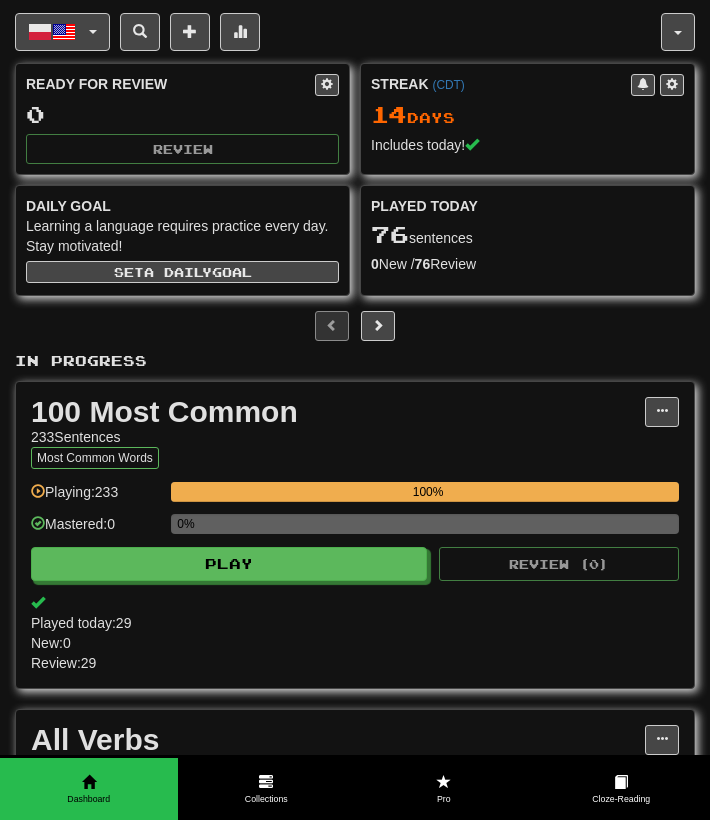 scroll, scrollTop: 0, scrollLeft: 0, axis: both 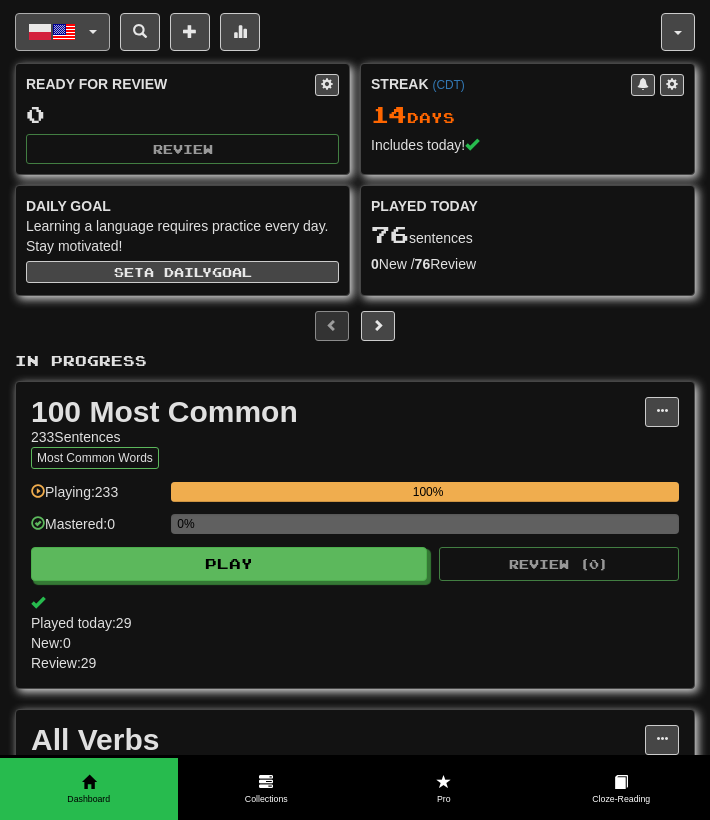 click on "Polski  /  English" at bounding box center (62, 32) 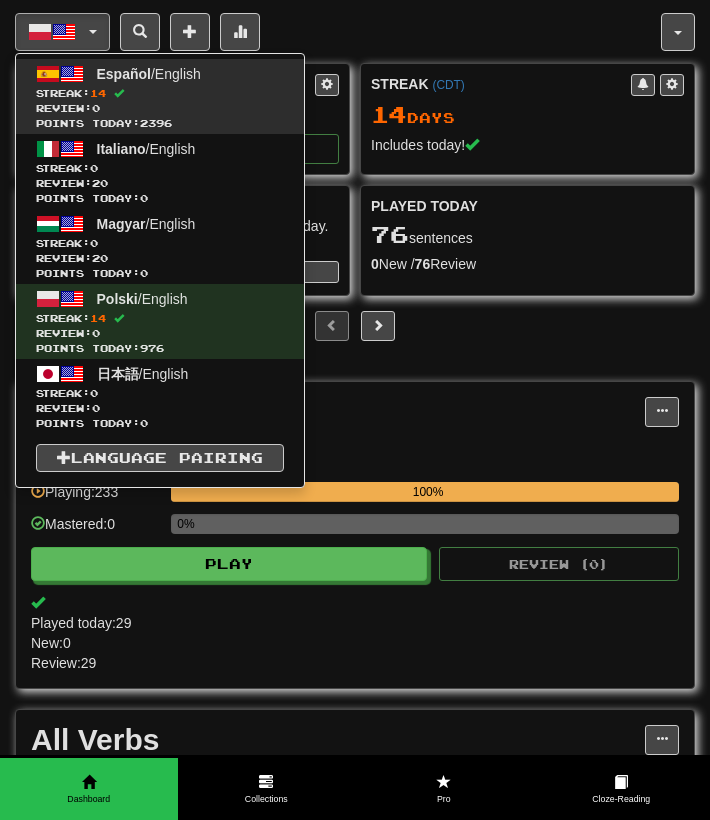 click on "Streak:  14" at bounding box center (160, 93) 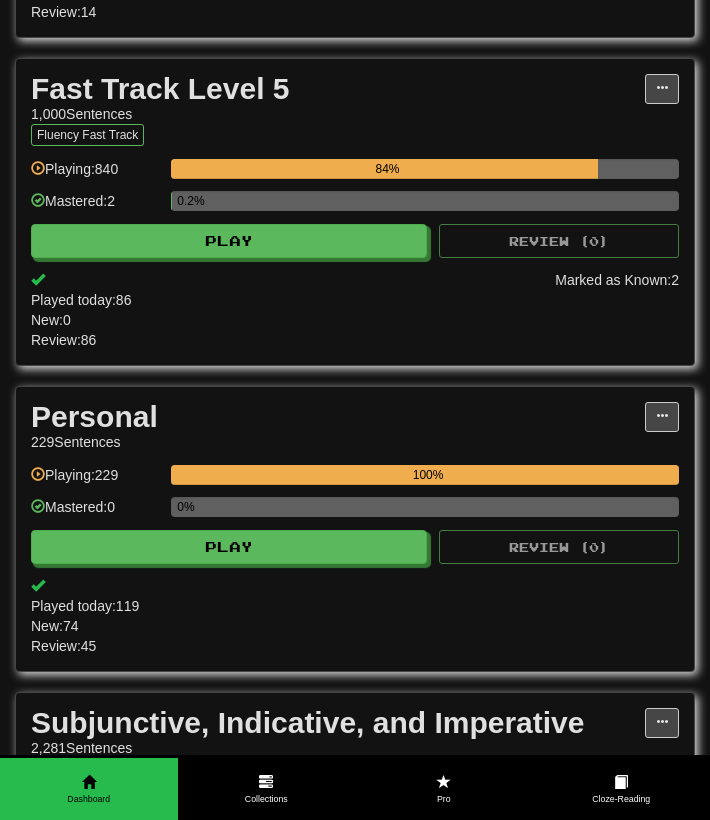scroll, scrollTop: 633, scrollLeft: 0, axis: vertical 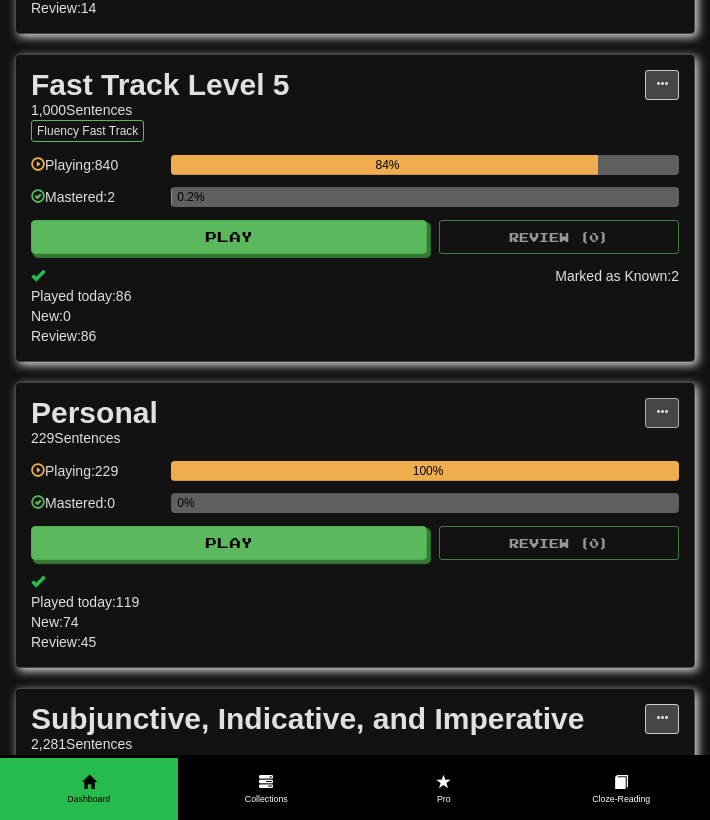 click at bounding box center (662, 412) 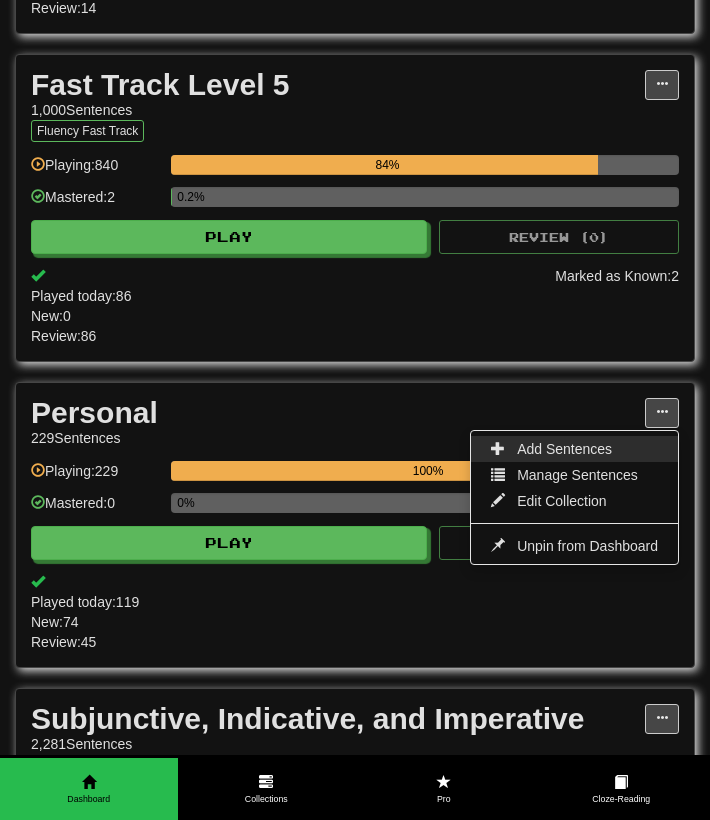 click on "Add Sentences" at bounding box center (564, 449) 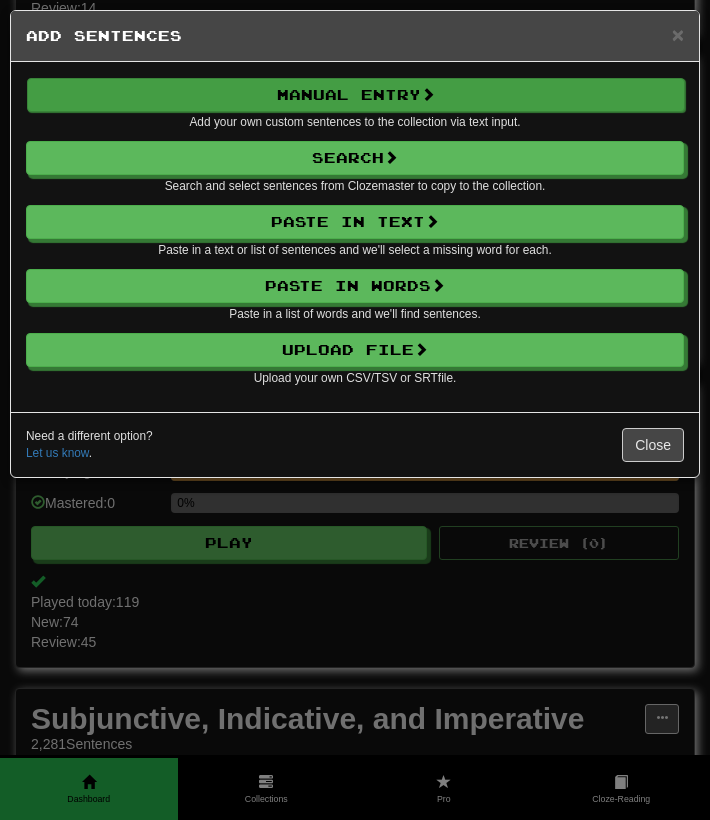 click on "Manual Entry" at bounding box center [356, 95] 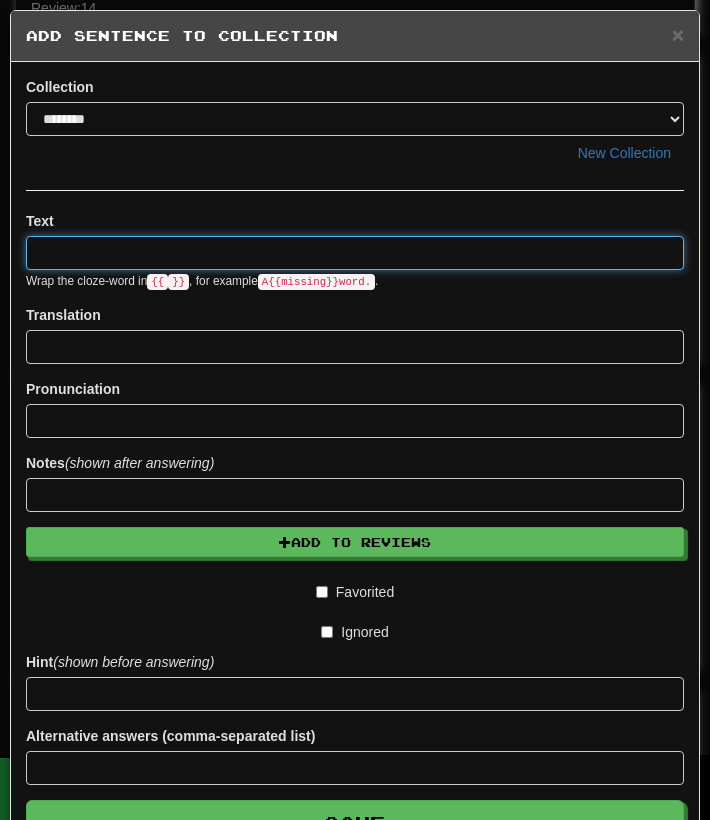 click at bounding box center (355, 253) 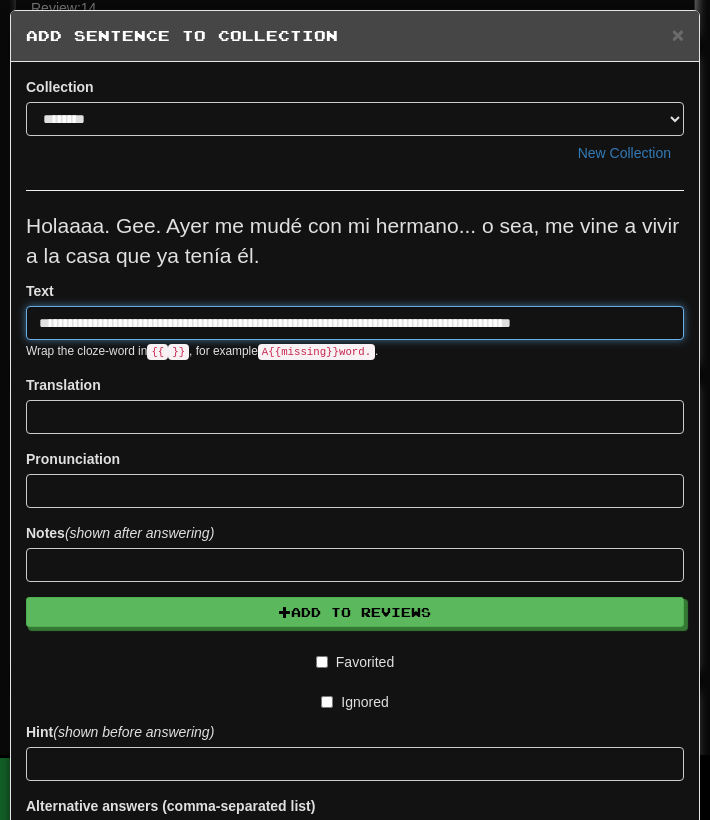 drag, startPoint x: 132, startPoint y: 323, endPoint x: 29, endPoint y: 321, distance: 103.01942 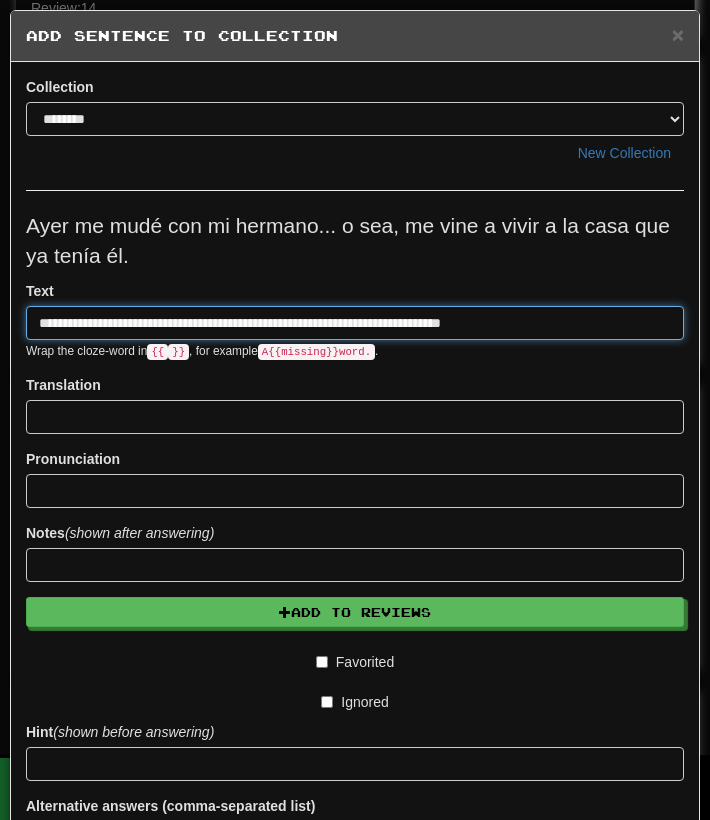 click on "**********" at bounding box center [355, 323] 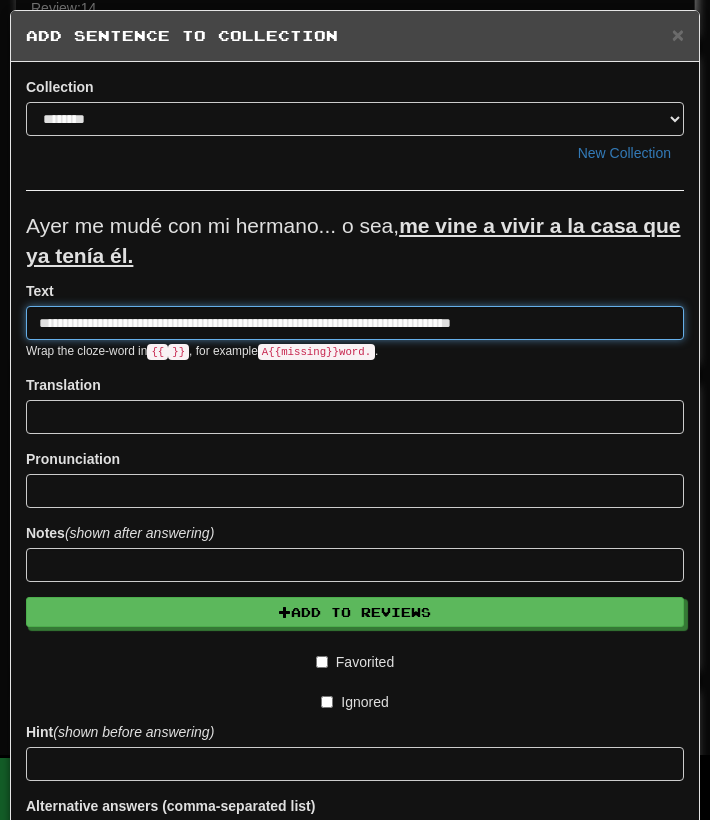 click on "**********" at bounding box center (355, 323) 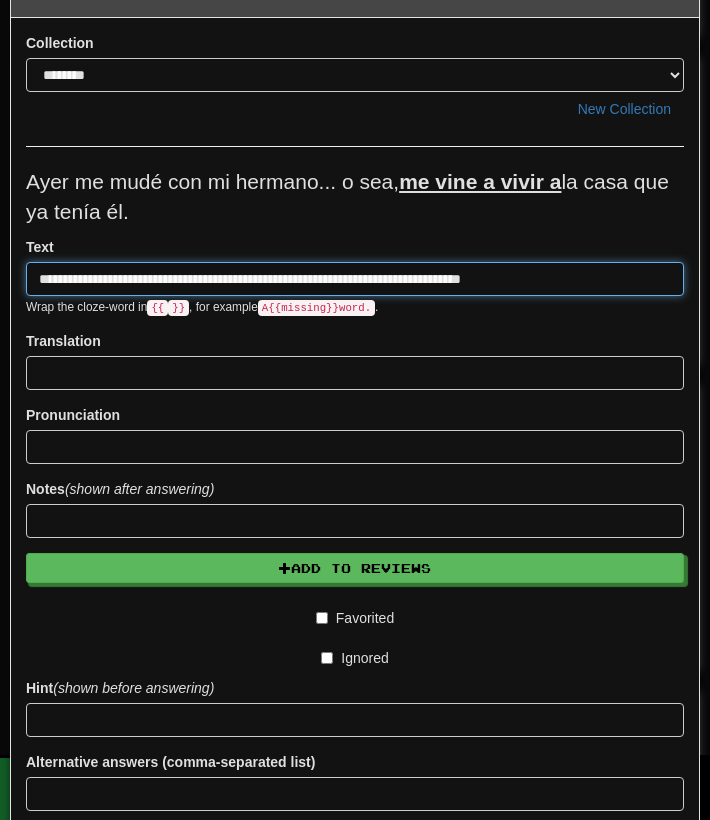 scroll, scrollTop: 71, scrollLeft: 0, axis: vertical 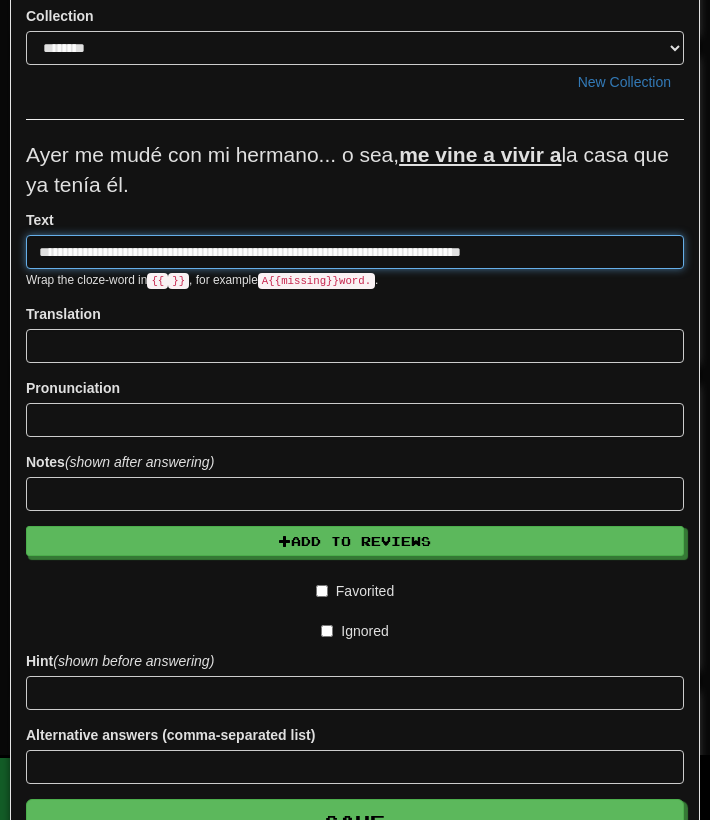 type on "**********" 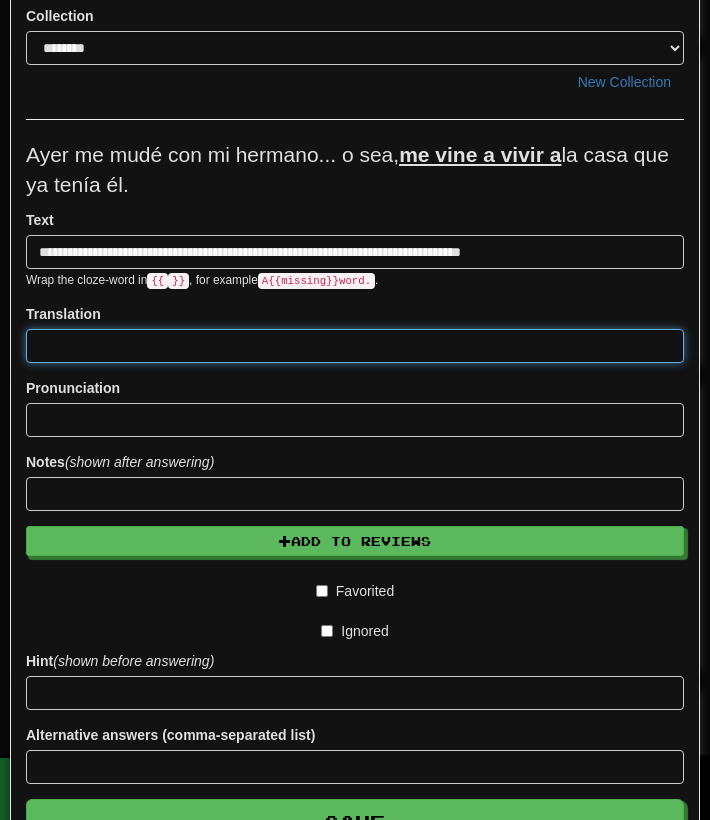 click at bounding box center (355, 346) 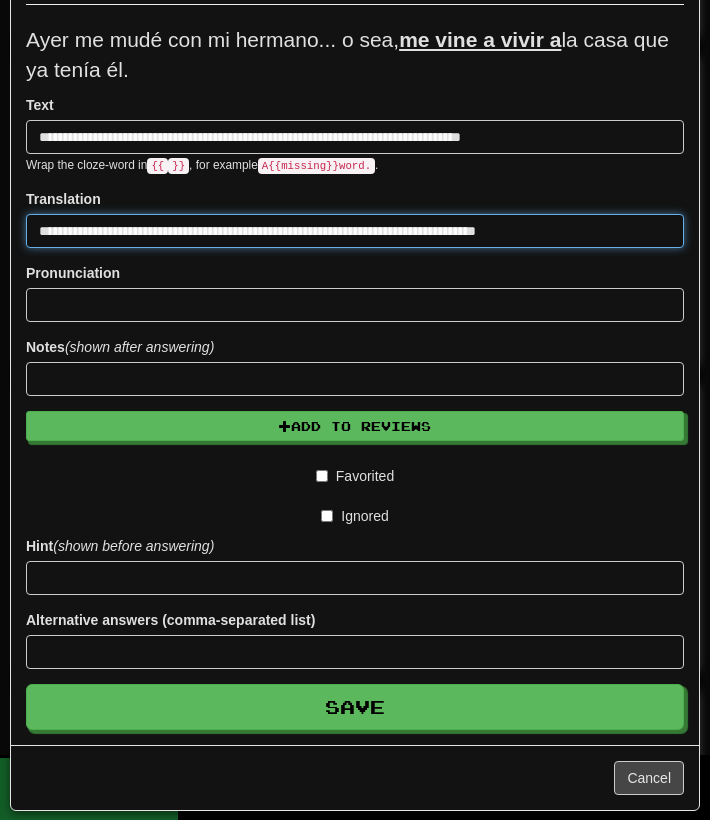 scroll, scrollTop: 188, scrollLeft: 0, axis: vertical 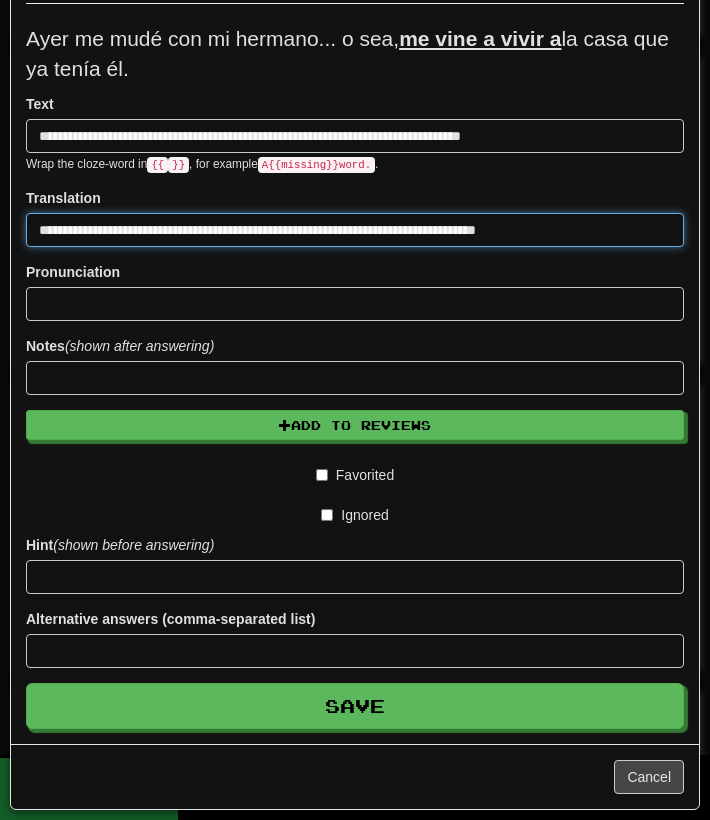 type on "**********" 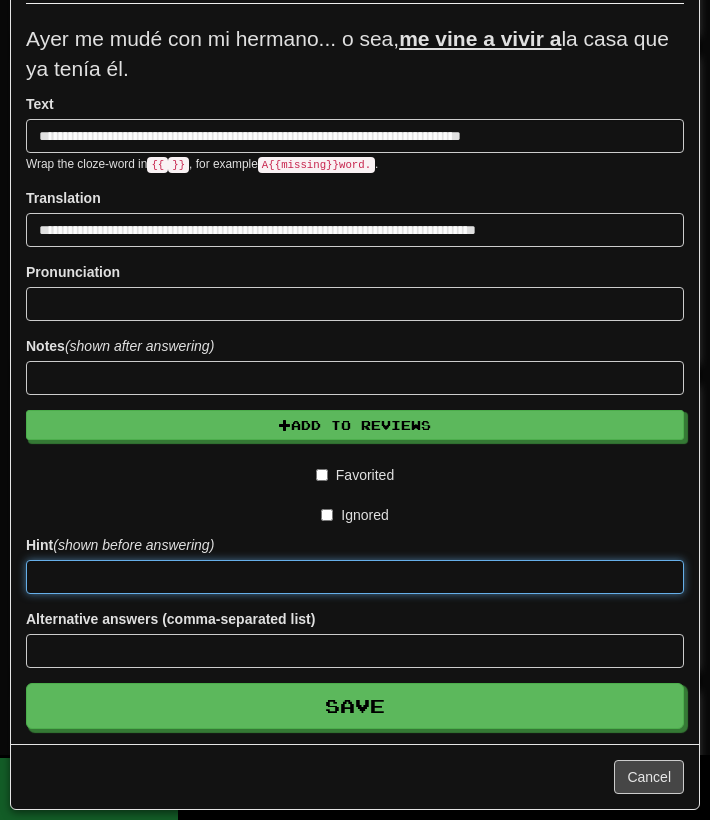 click at bounding box center (355, 577) 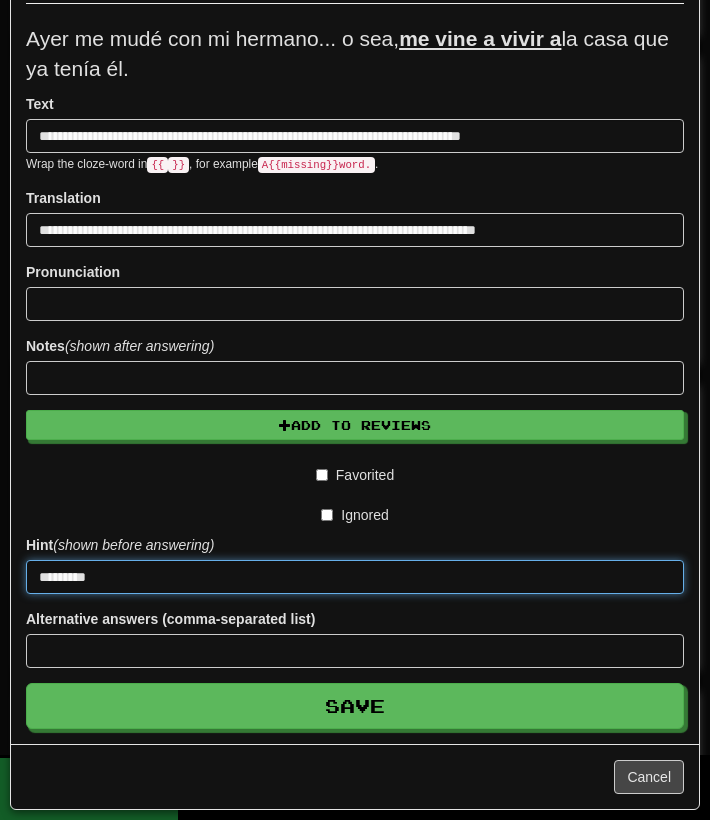 type on "*********" 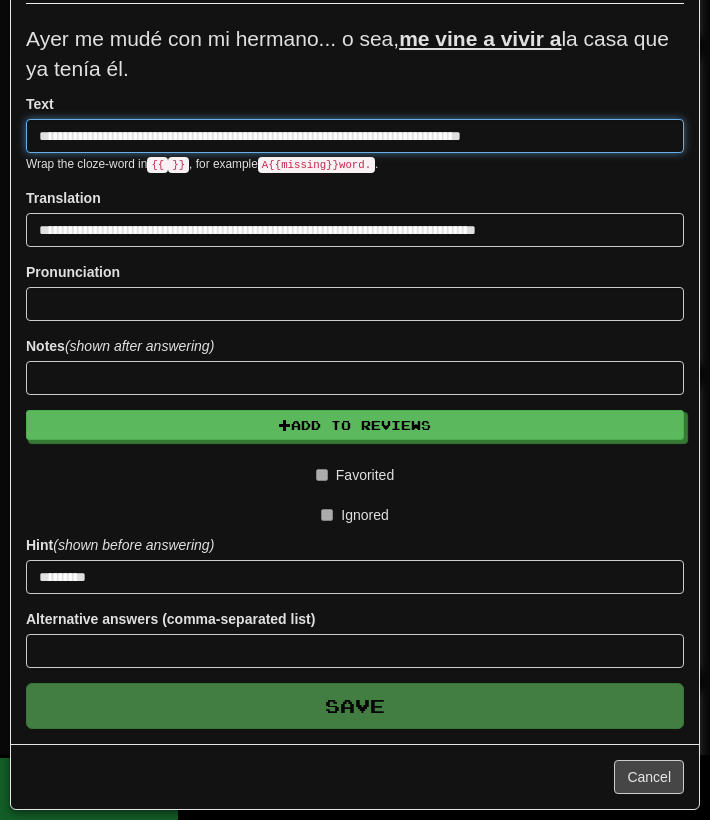 type 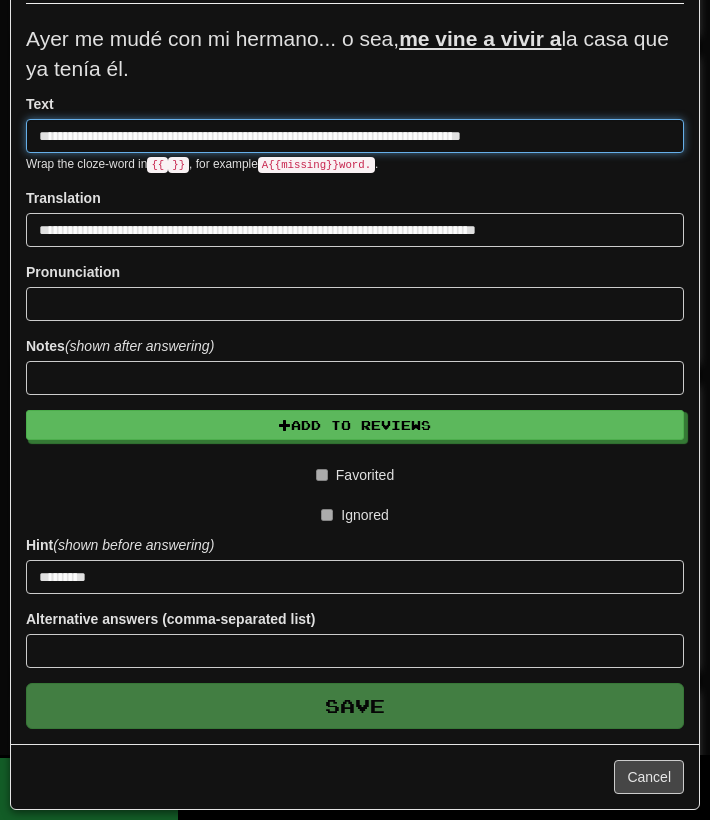 type 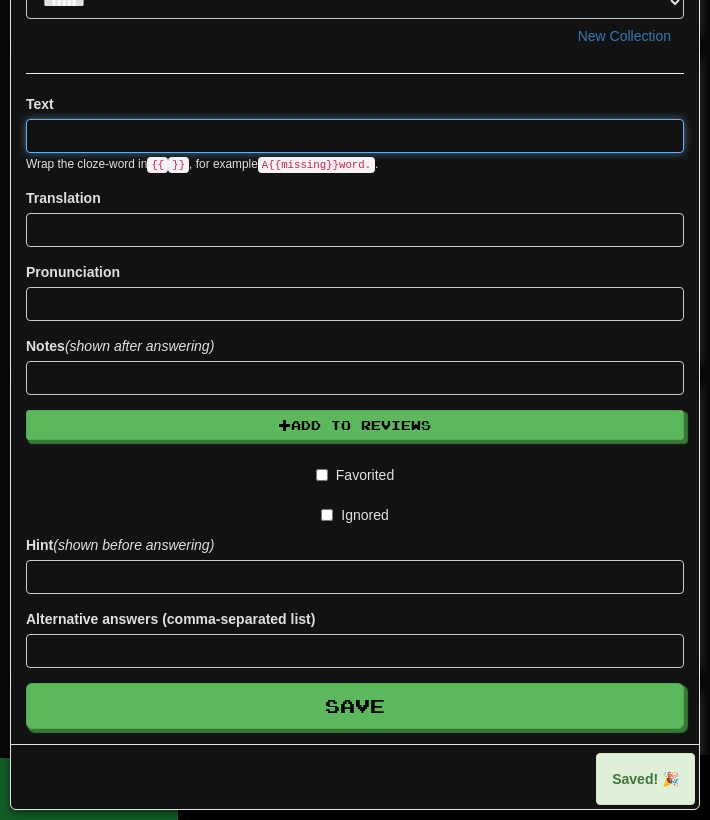 scroll, scrollTop: 0, scrollLeft: 0, axis: both 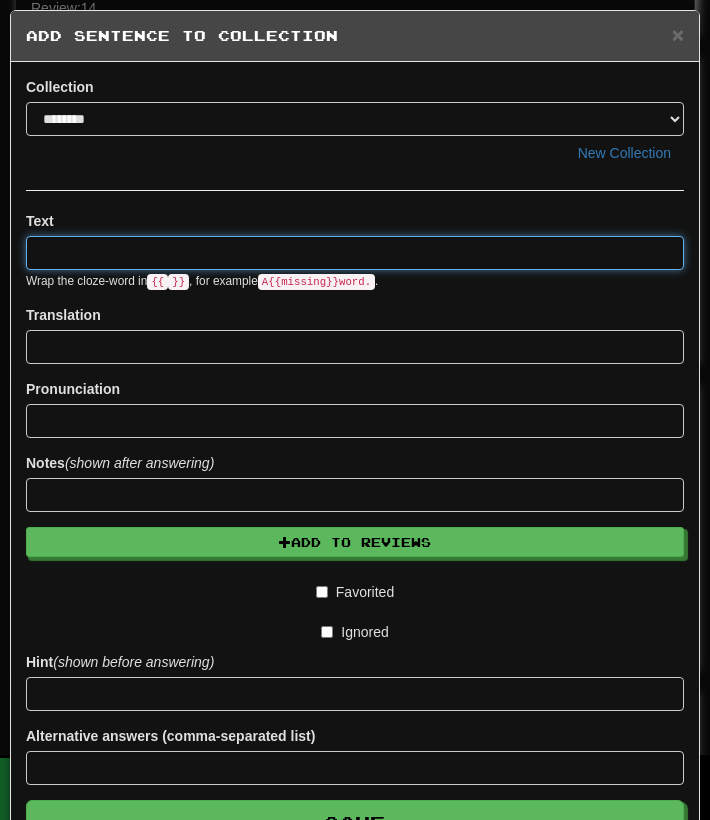 click at bounding box center [355, 253] 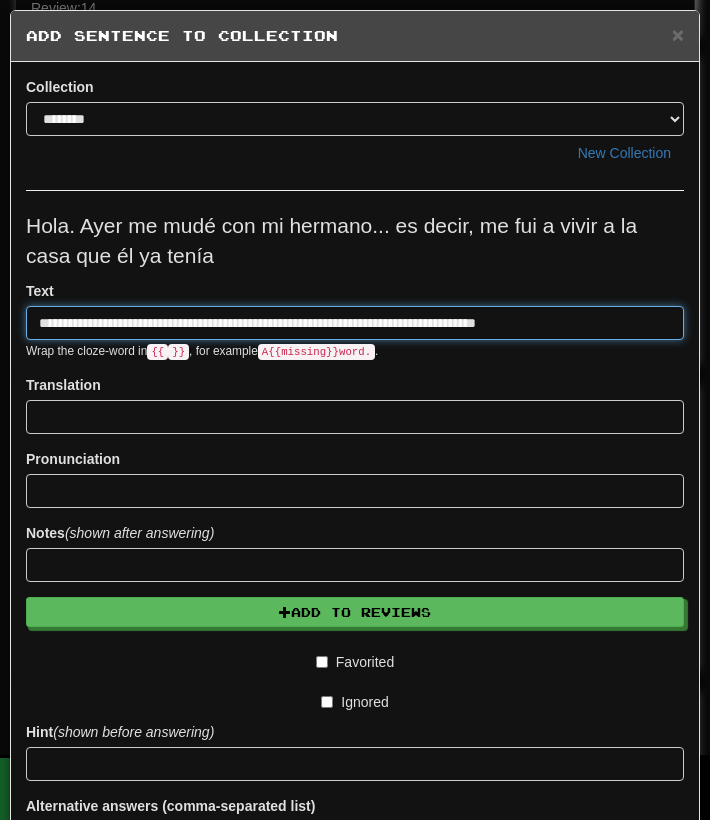 click on "**********" at bounding box center [355, 323] 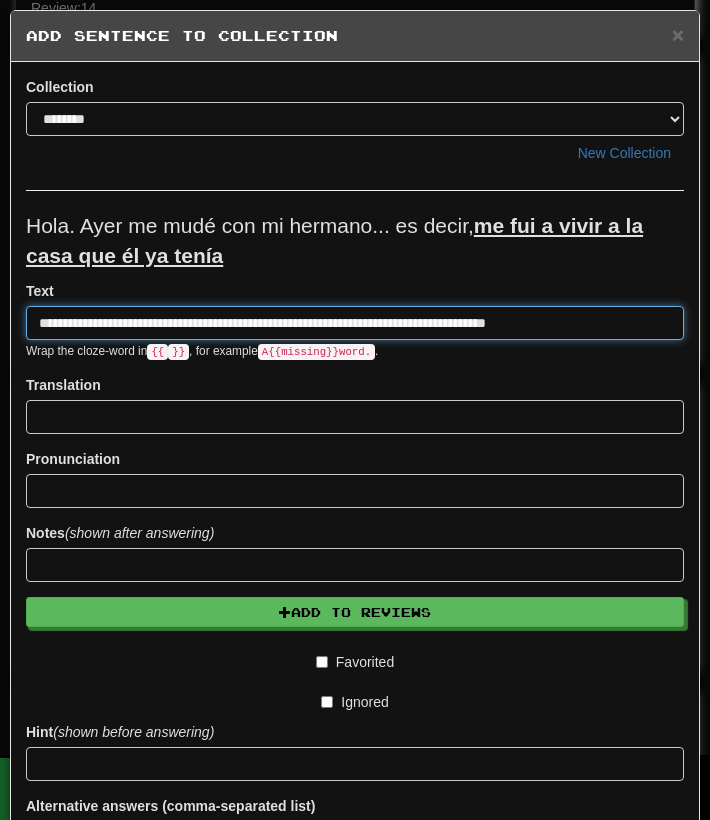 click on "**********" at bounding box center (355, 323) 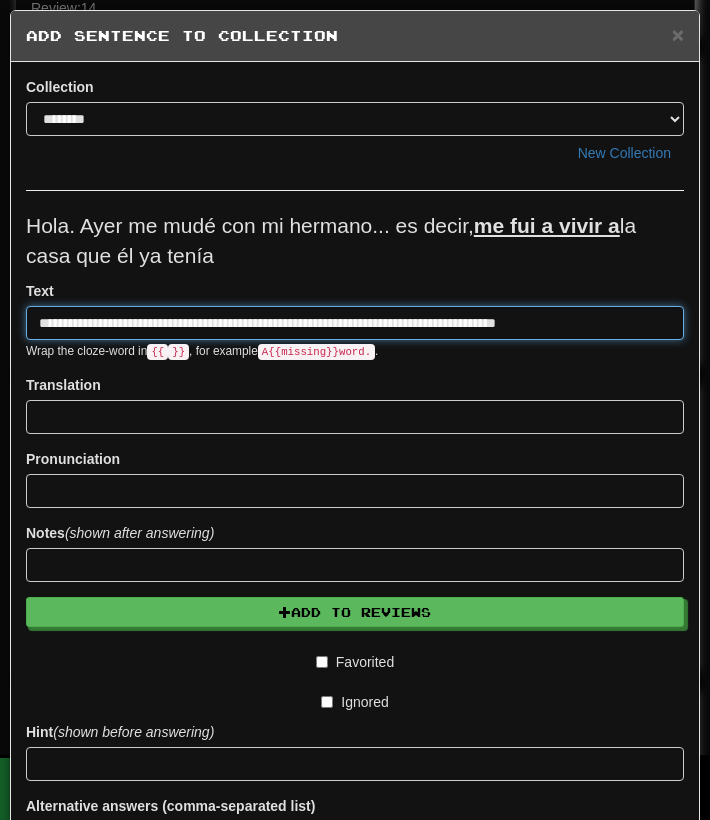 type on "**********" 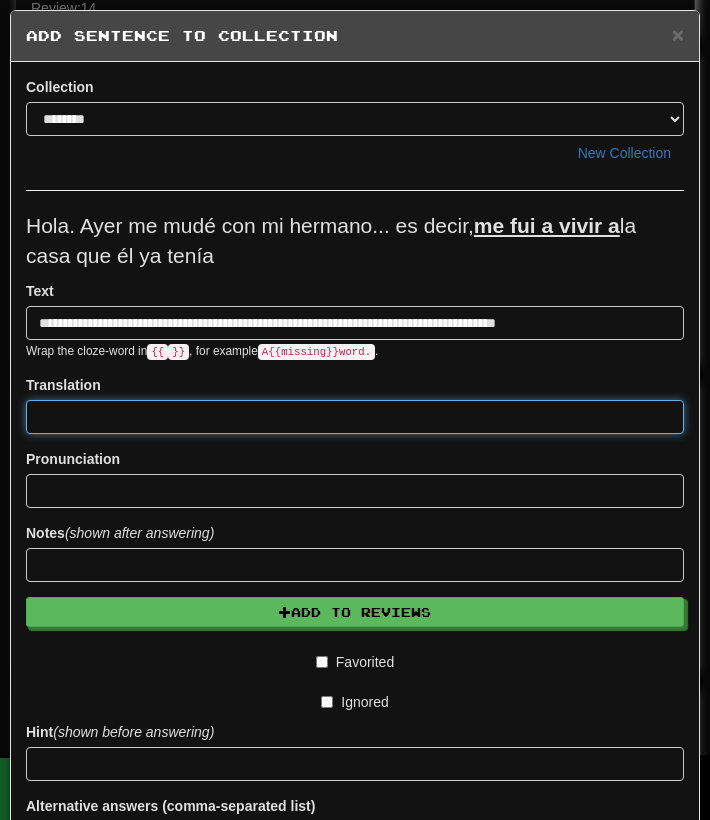 click at bounding box center (355, 417) 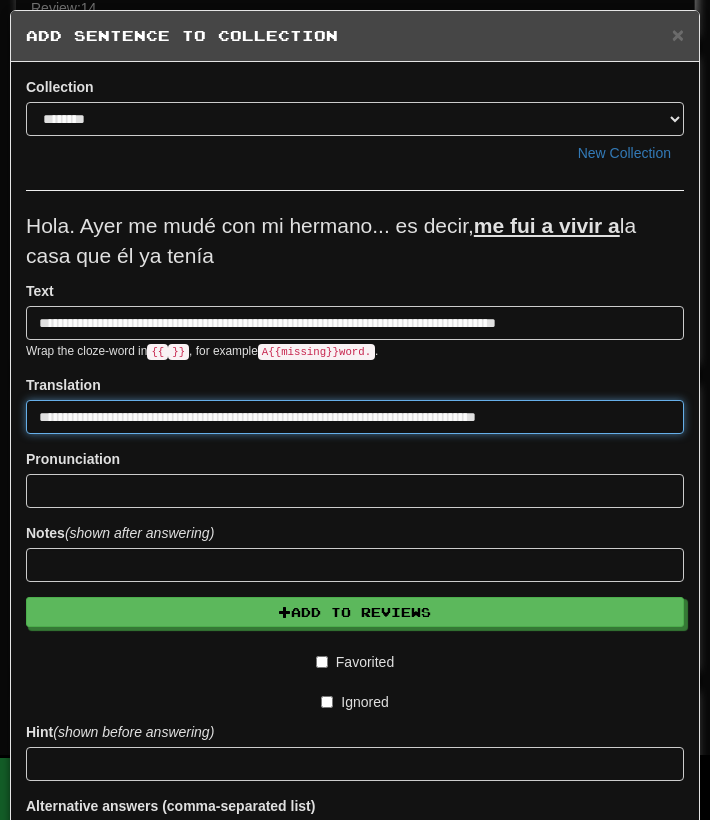 type on "**********" 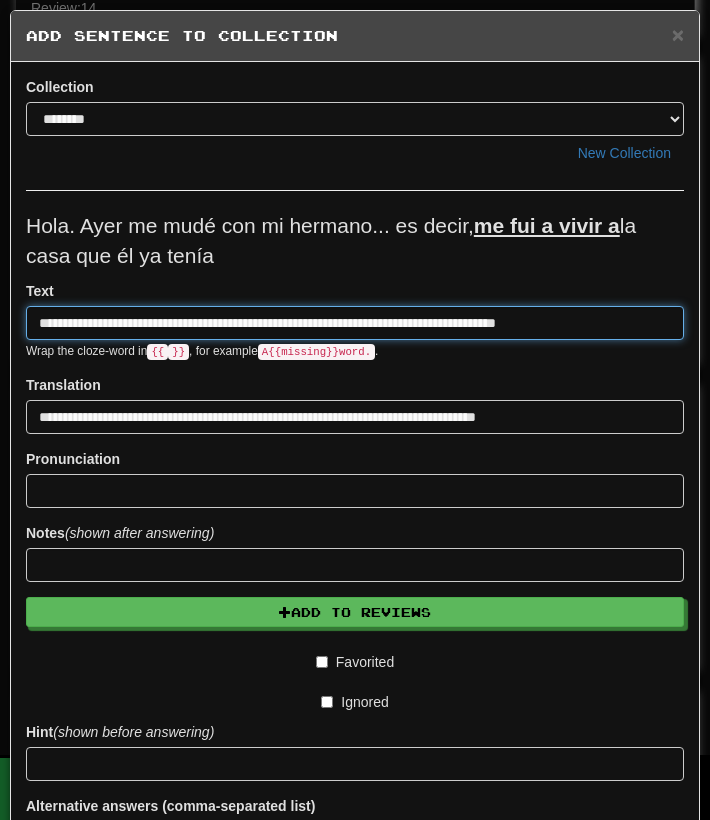 click on "**********" at bounding box center (355, 323) 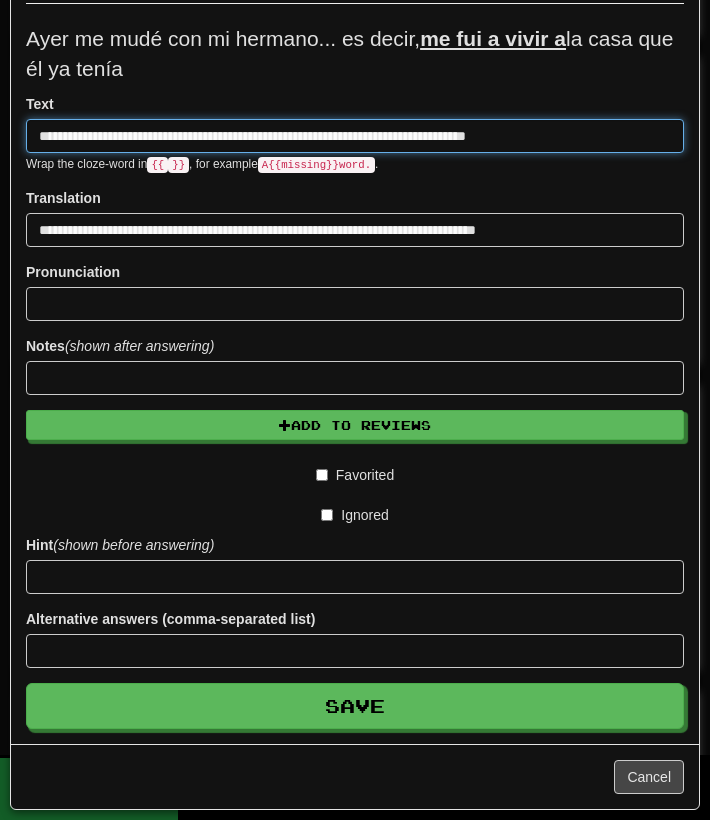 scroll, scrollTop: 188, scrollLeft: 0, axis: vertical 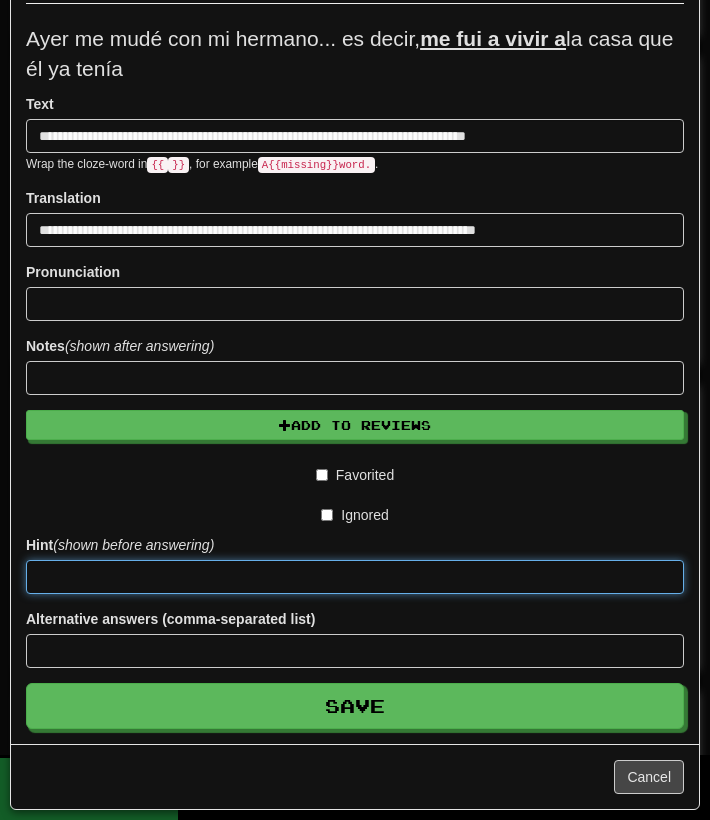 click at bounding box center (355, 577) 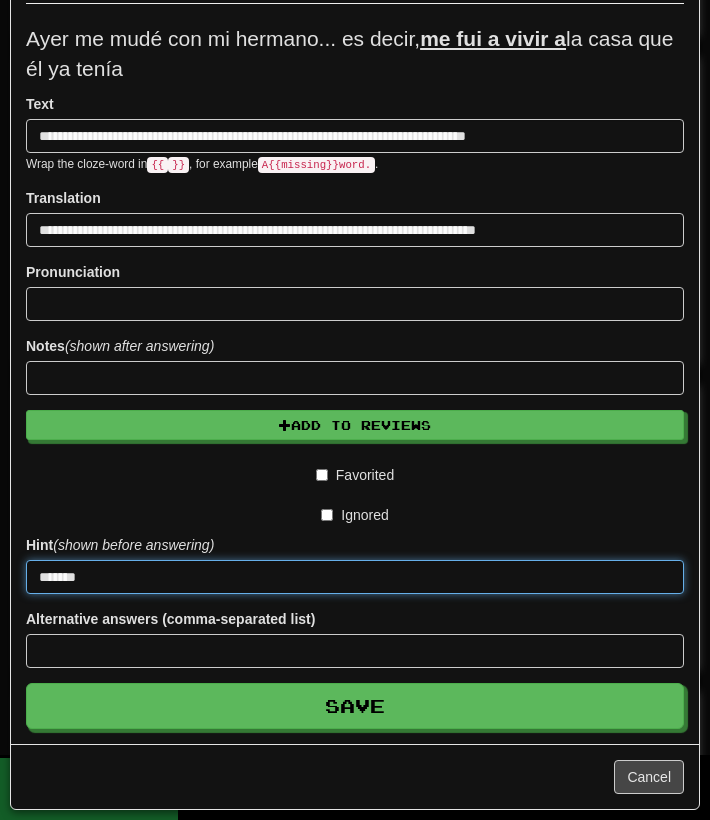 type on "*******" 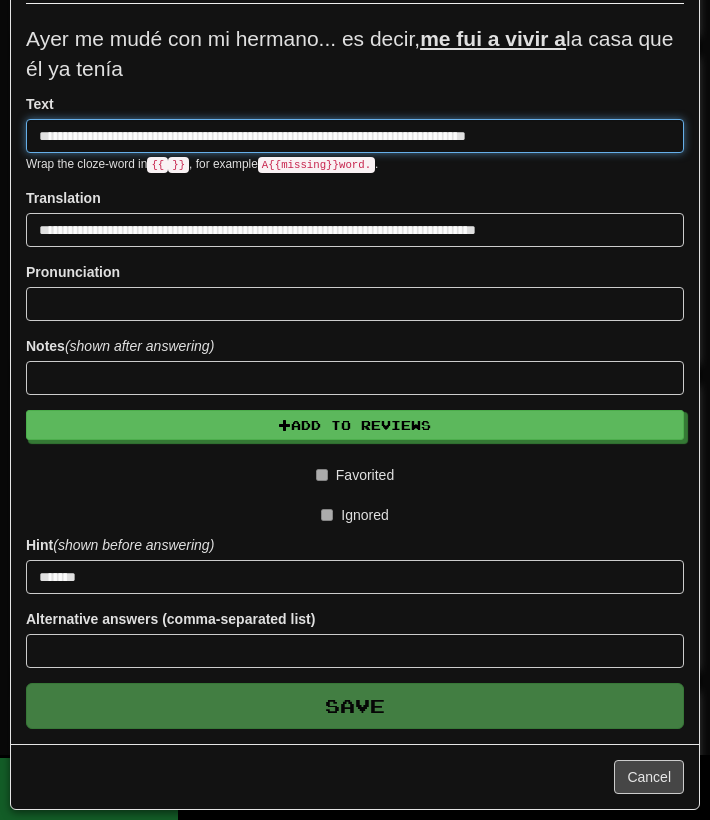 type 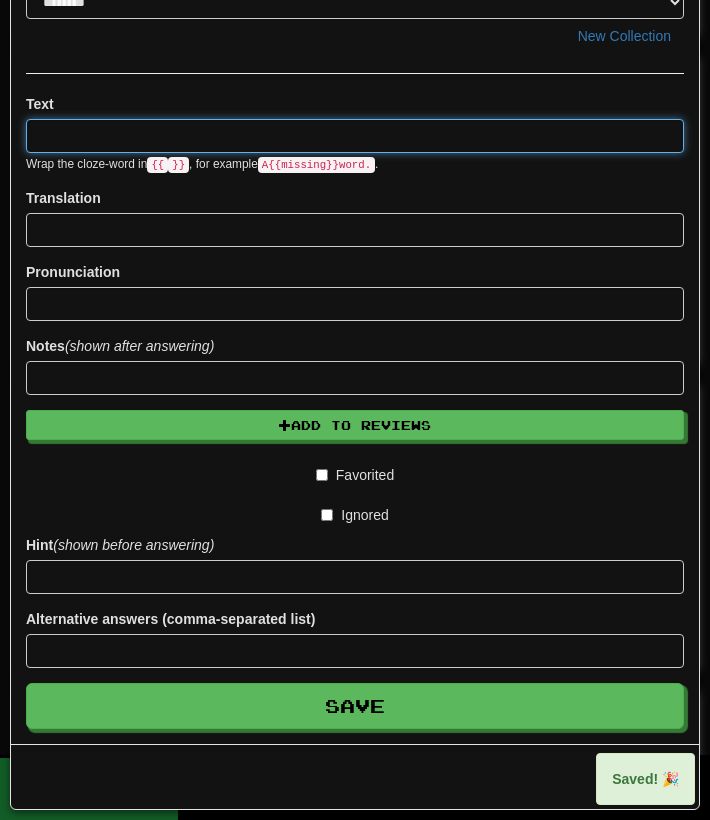 scroll, scrollTop: 0, scrollLeft: 0, axis: both 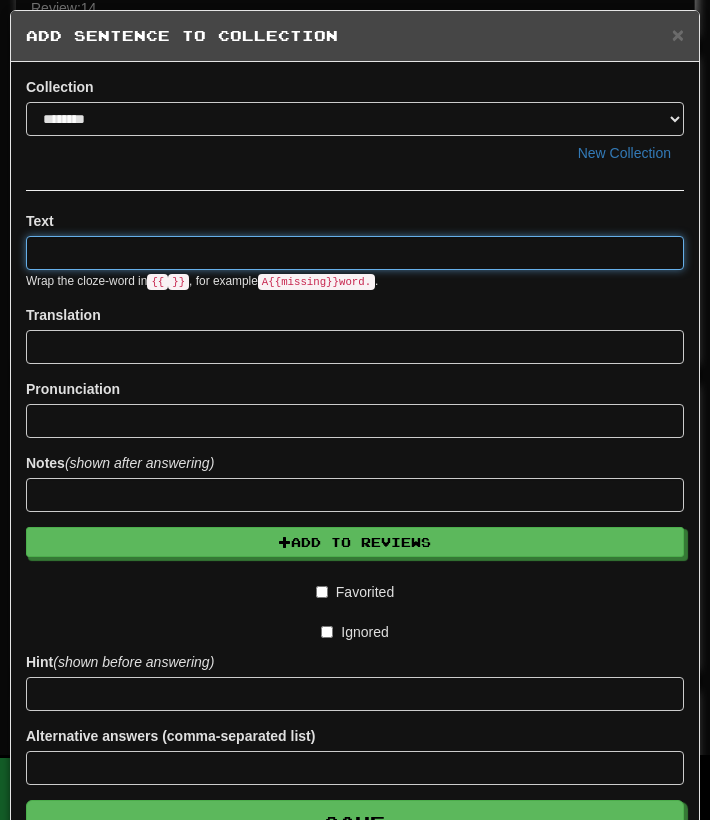 click at bounding box center [355, 253] 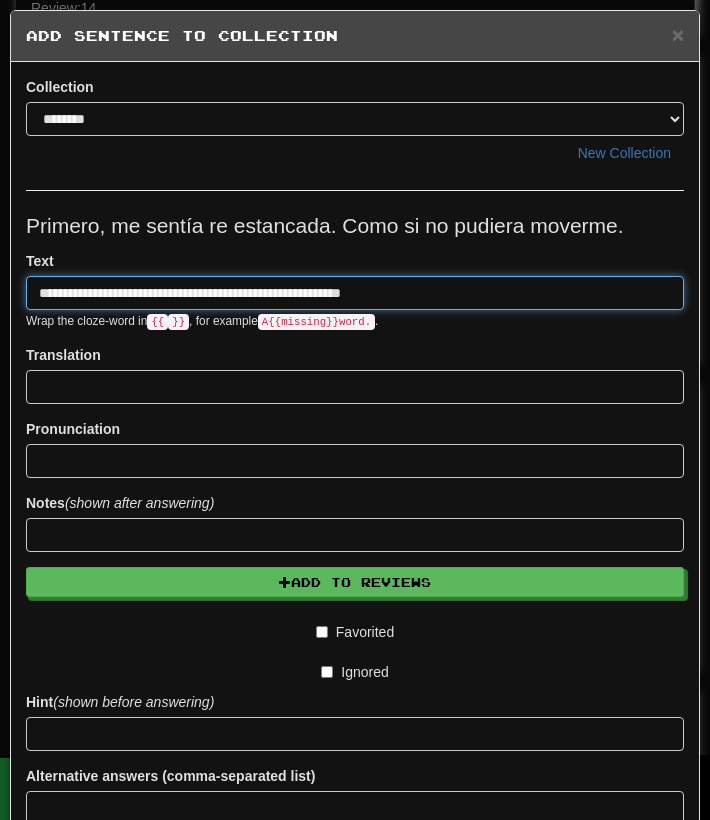 click on "**********" at bounding box center [355, 293] 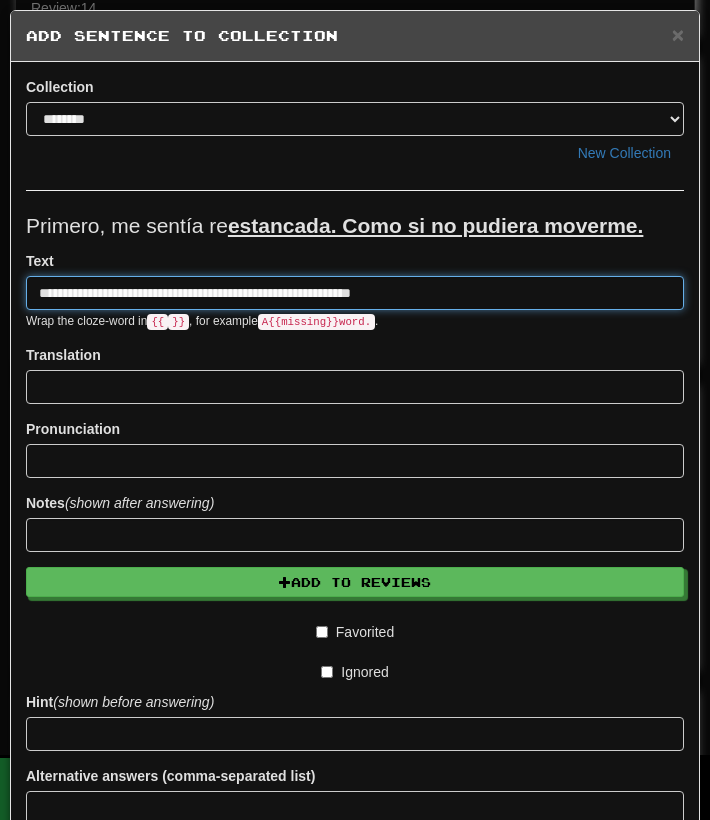 click on "**********" at bounding box center [355, 293] 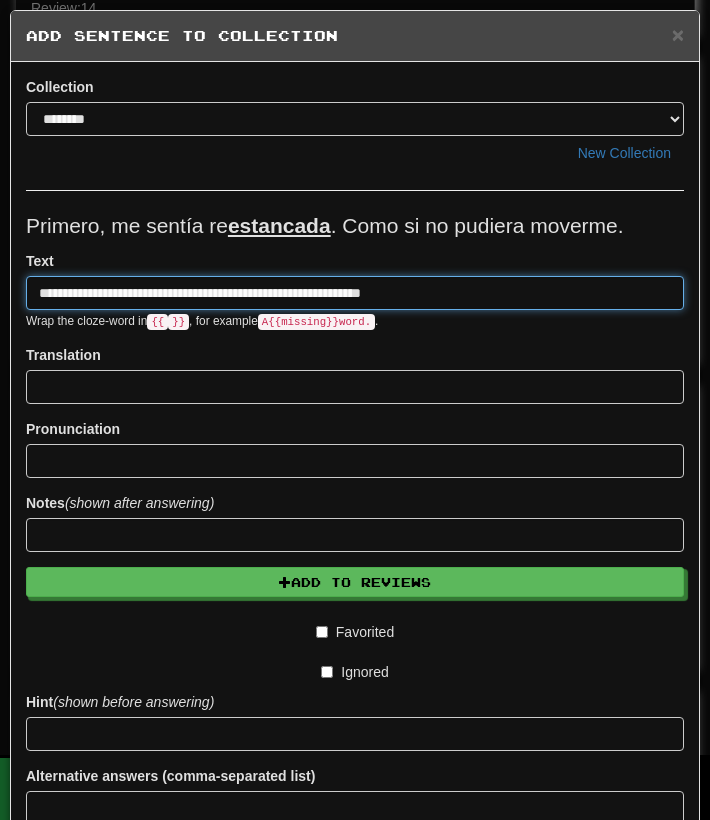 type on "**********" 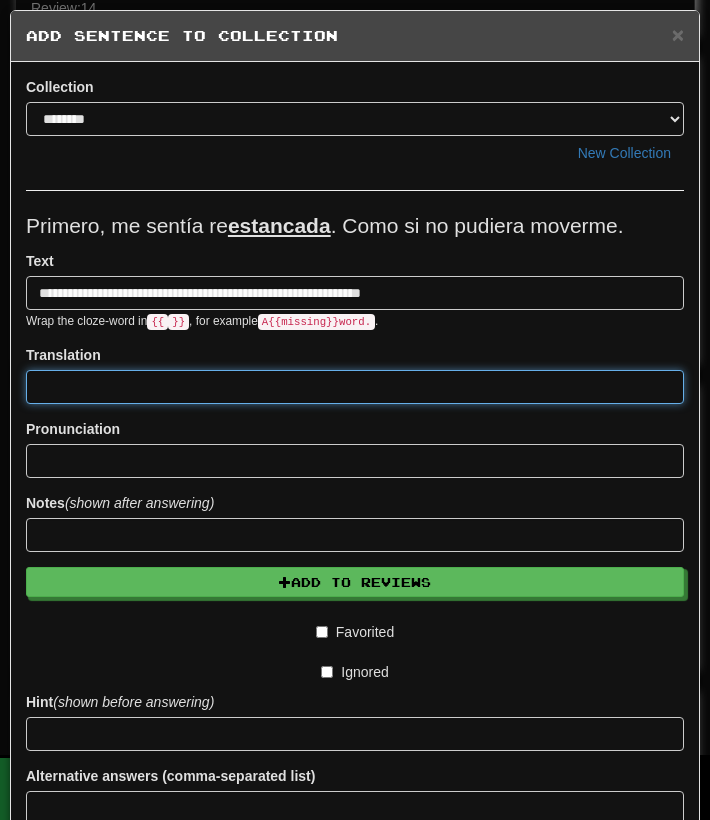 click at bounding box center (355, 387) 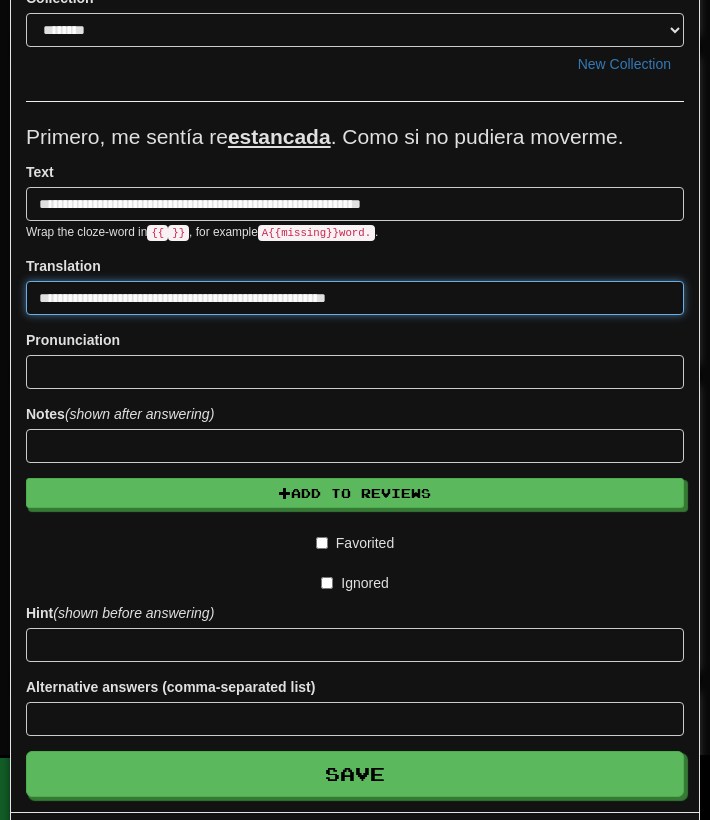 scroll, scrollTop: 117, scrollLeft: 0, axis: vertical 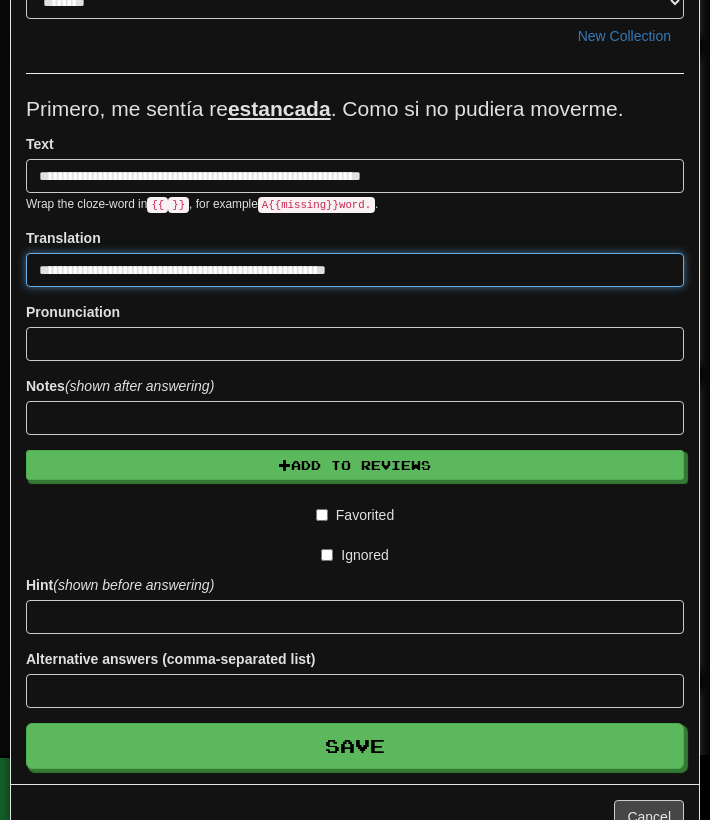type on "**********" 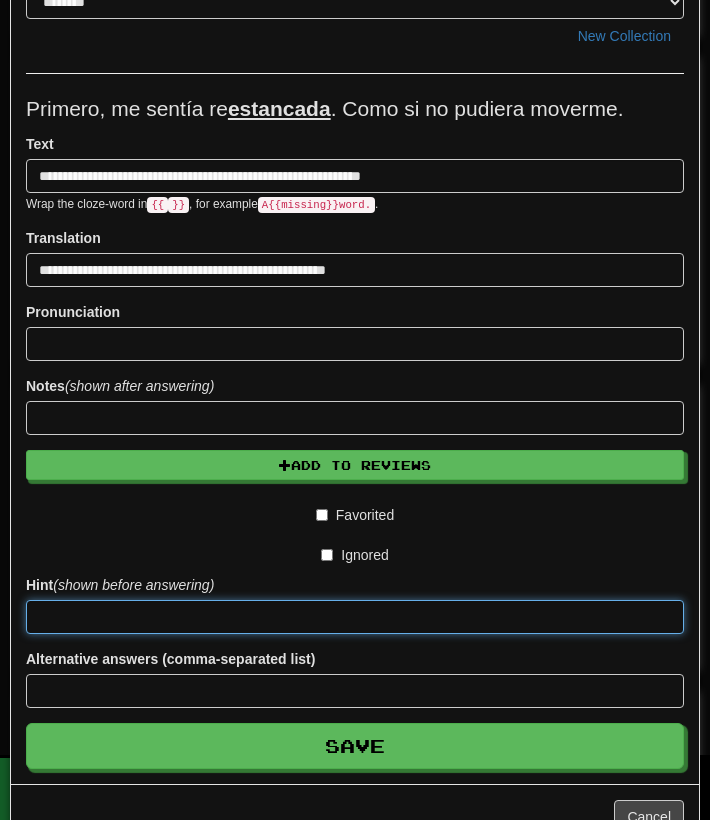 click at bounding box center (355, 617) 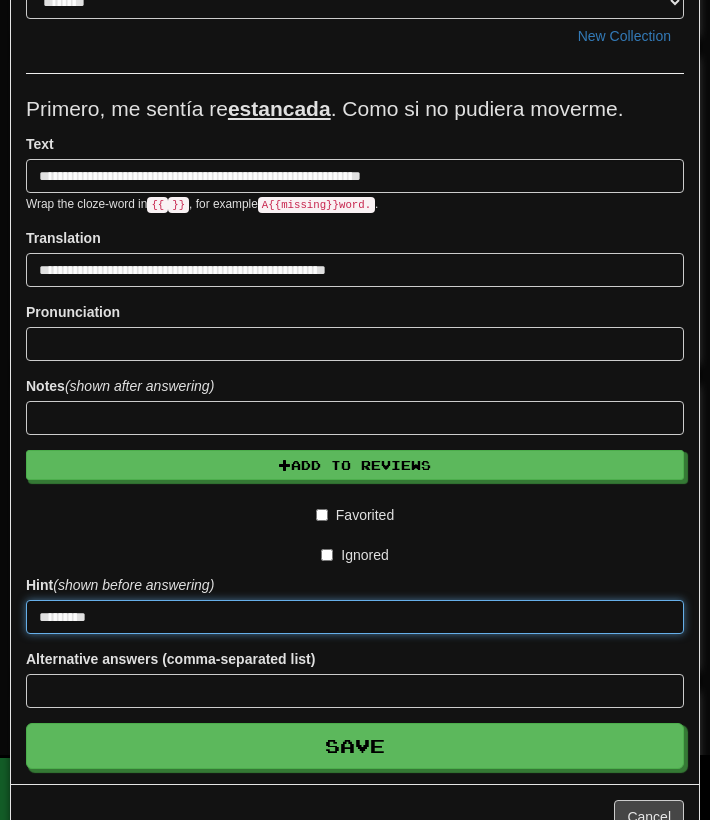 type on "*********" 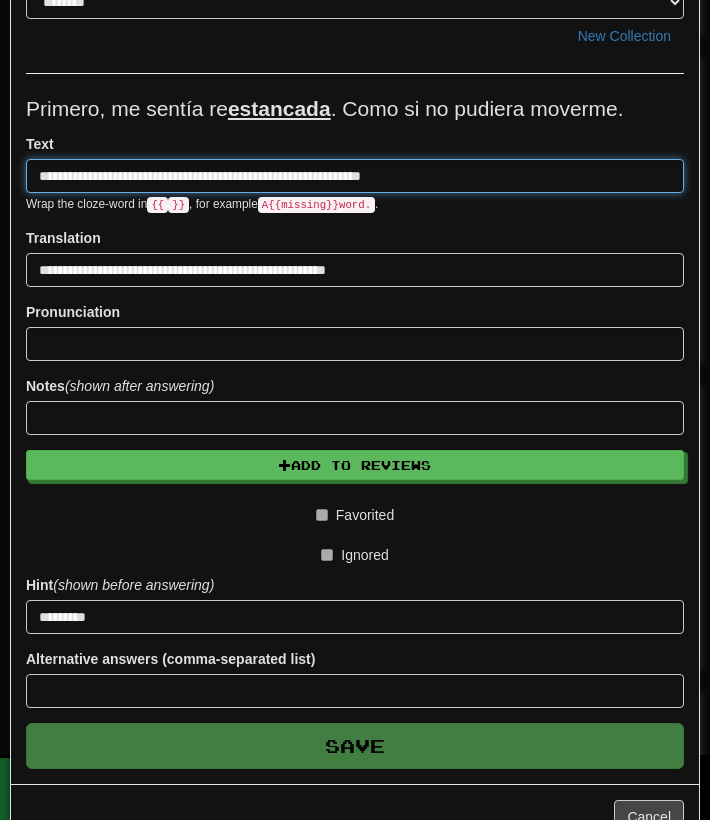 type 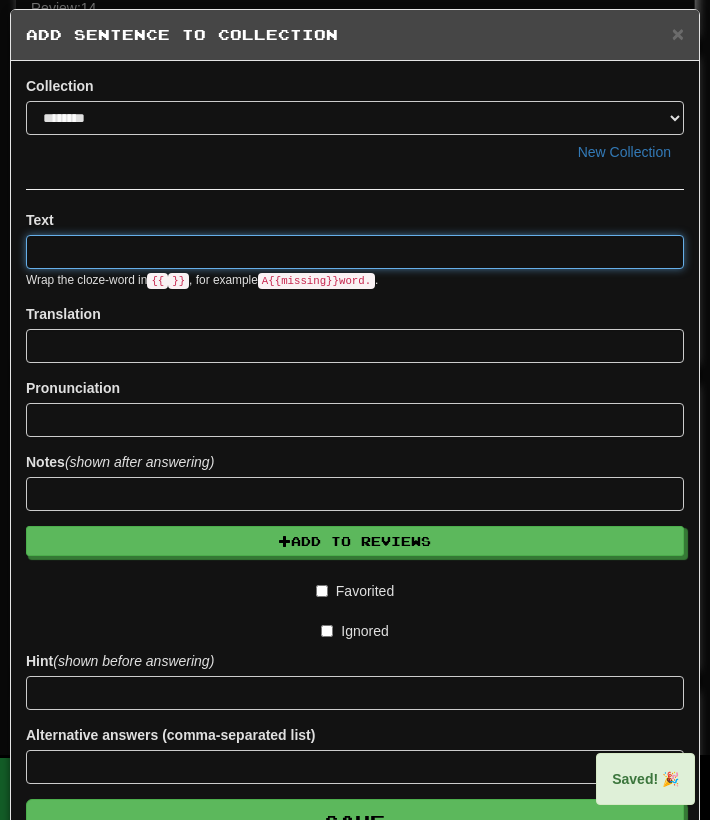 scroll, scrollTop: 0, scrollLeft: 0, axis: both 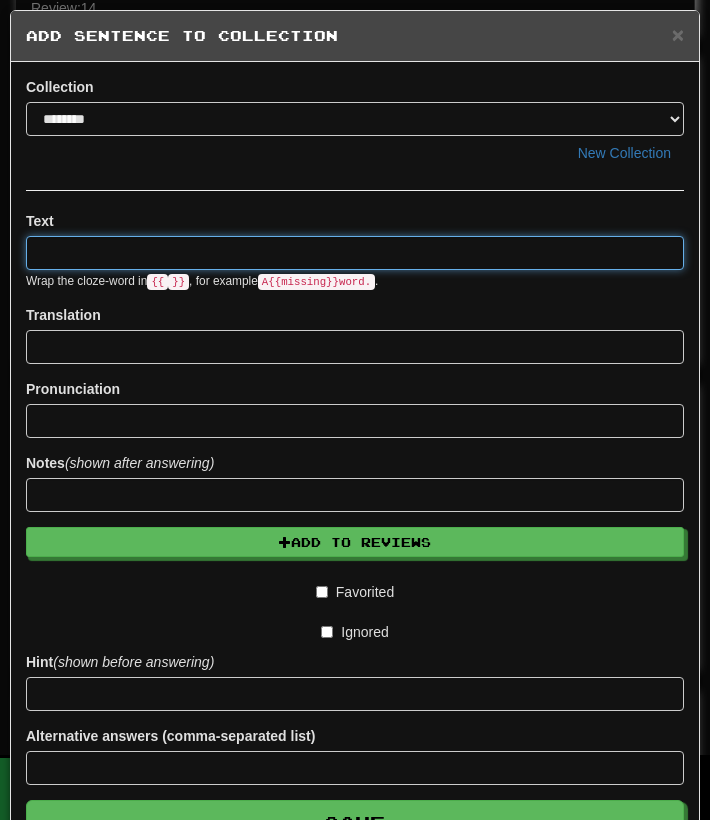 click at bounding box center (355, 253) 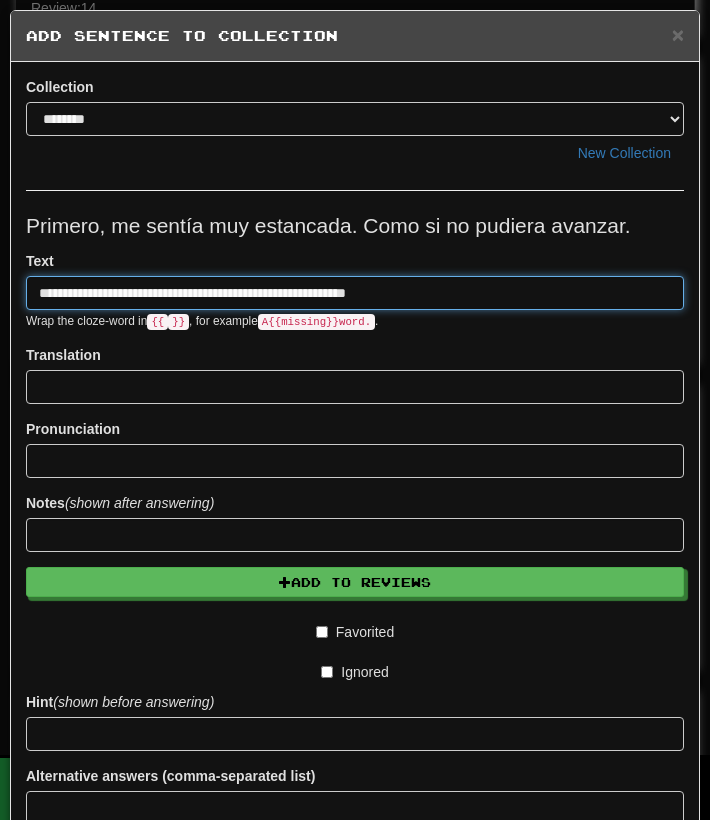 click on "**********" at bounding box center [355, 293] 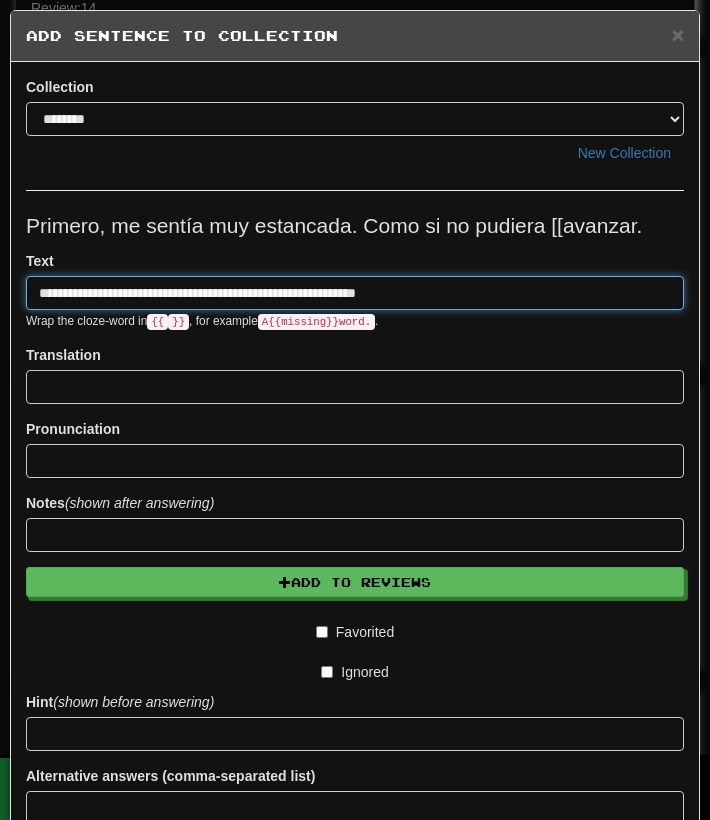 click on "**********" at bounding box center [355, 293] 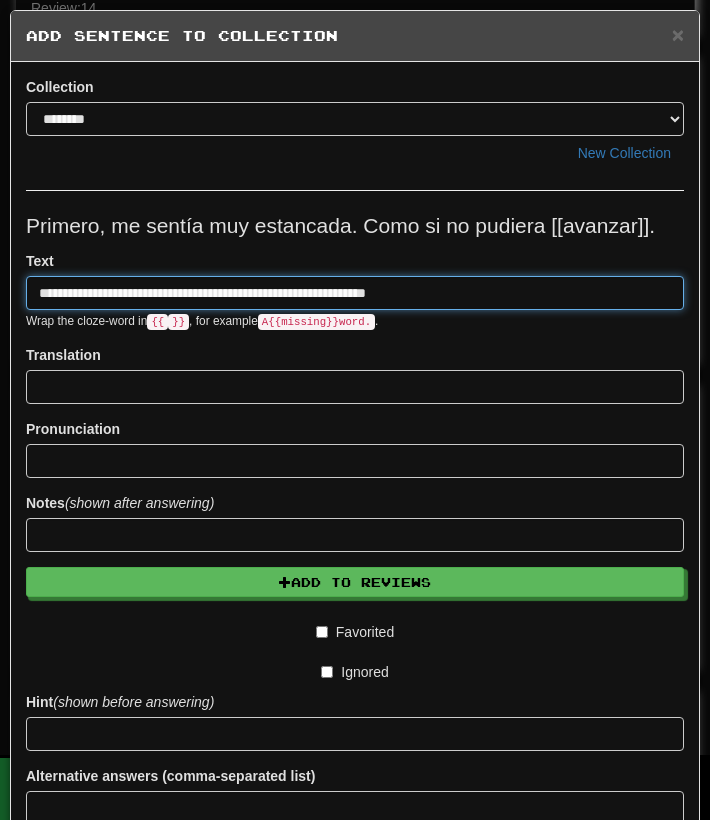 type on "**********" 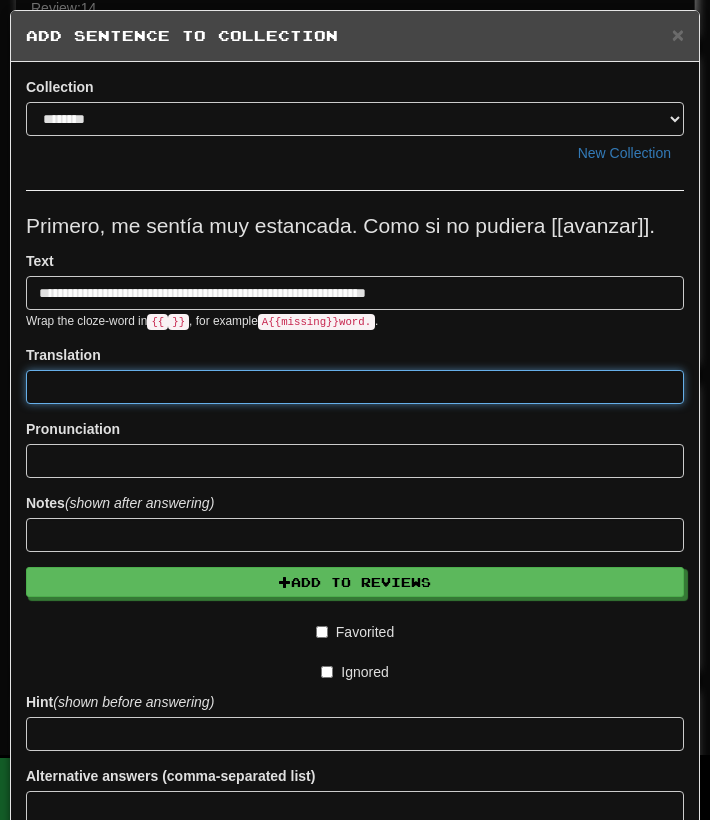 click at bounding box center (355, 387) 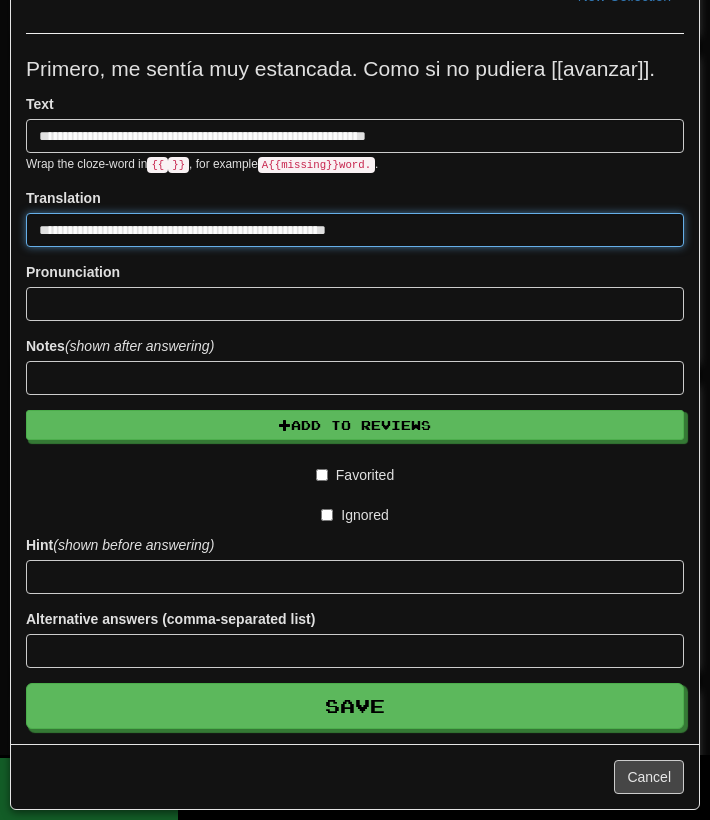 type on "**********" 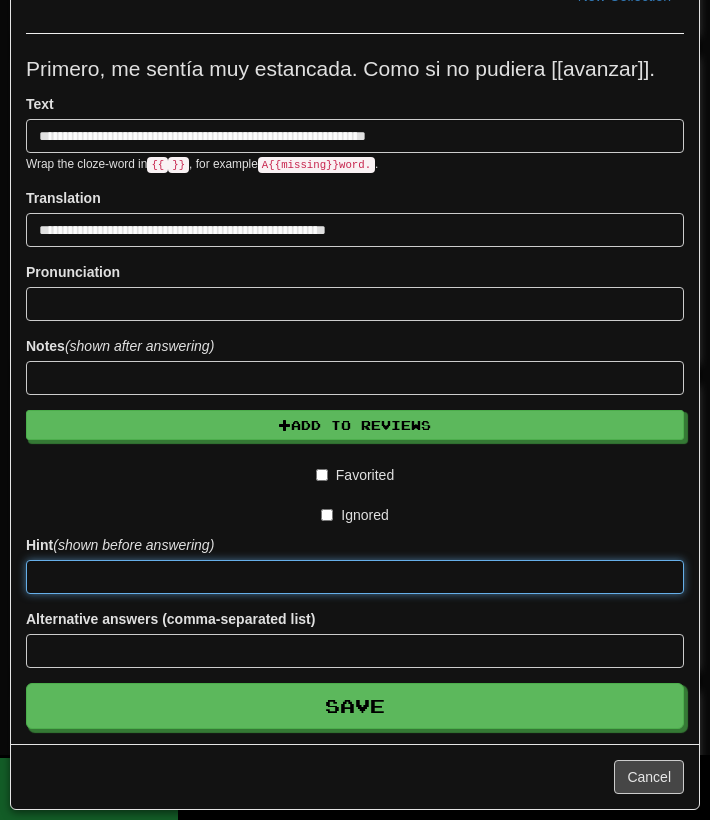 scroll, scrollTop: 158, scrollLeft: 0, axis: vertical 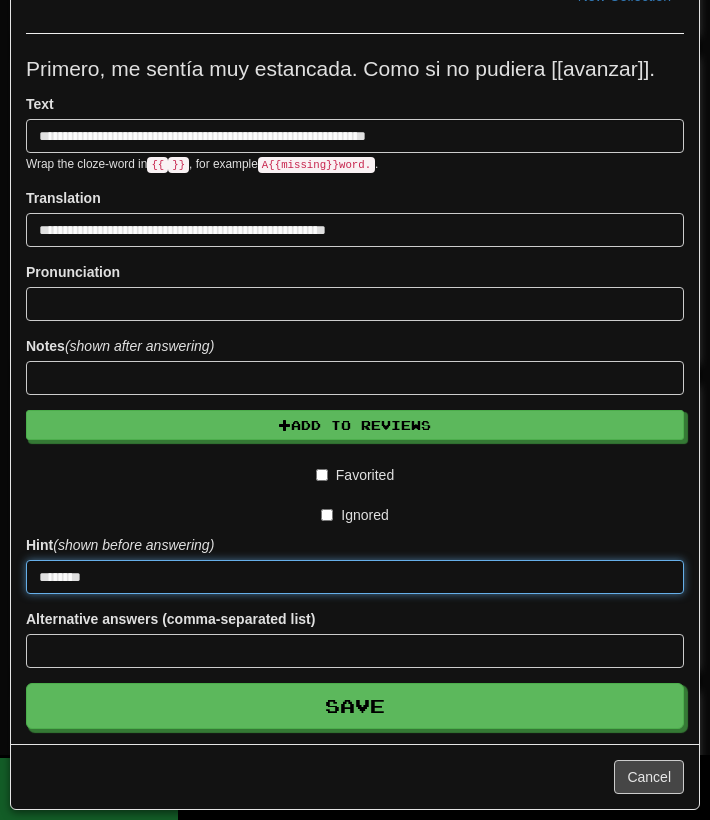 type on "*******" 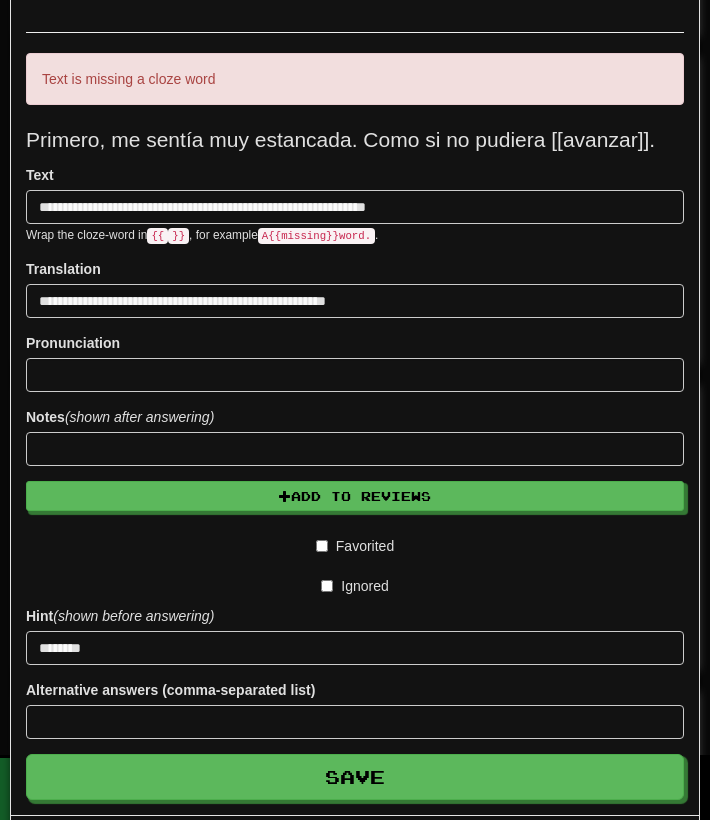 scroll, scrollTop: 453, scrollLeft: 0, axis: vertical 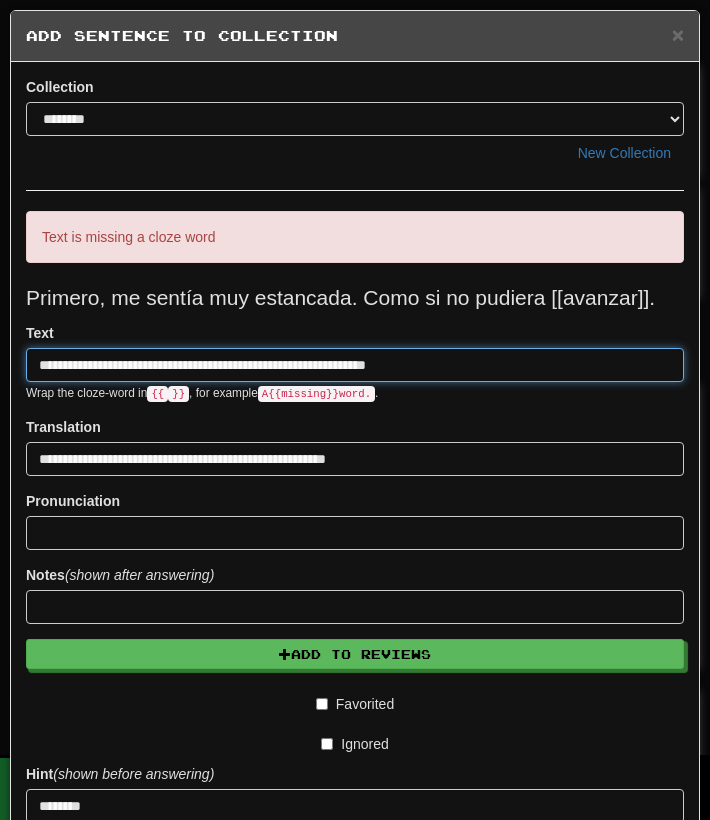 click on "**********" at bounding box center [355, 365] 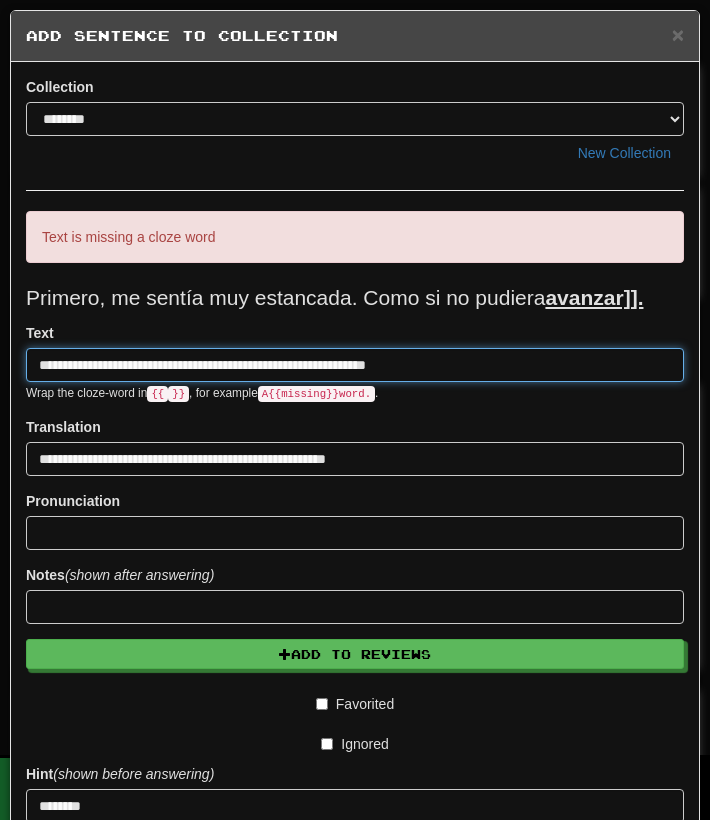 click on "**********" at bounding box center [355, 365] 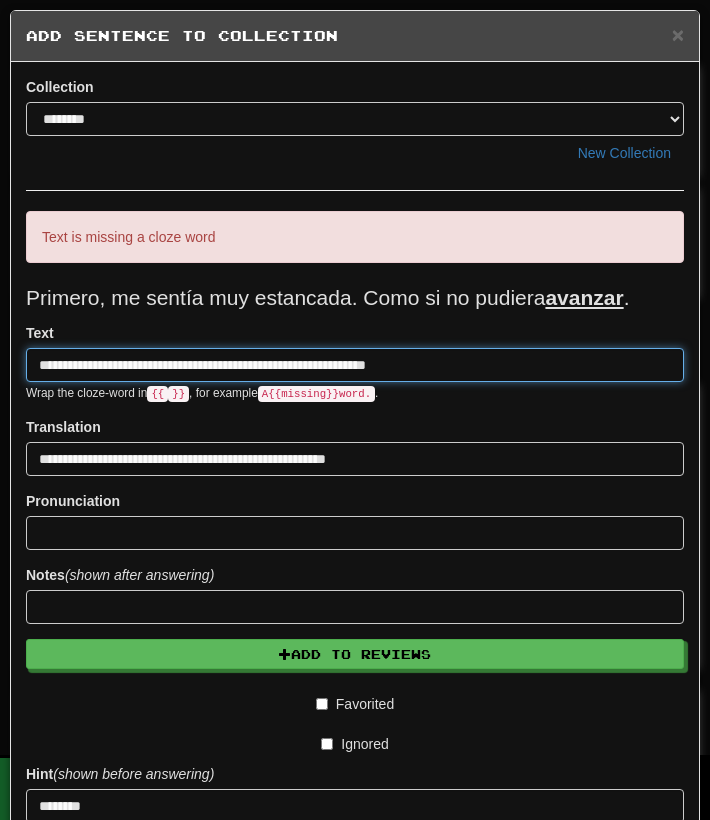 type on "**********" 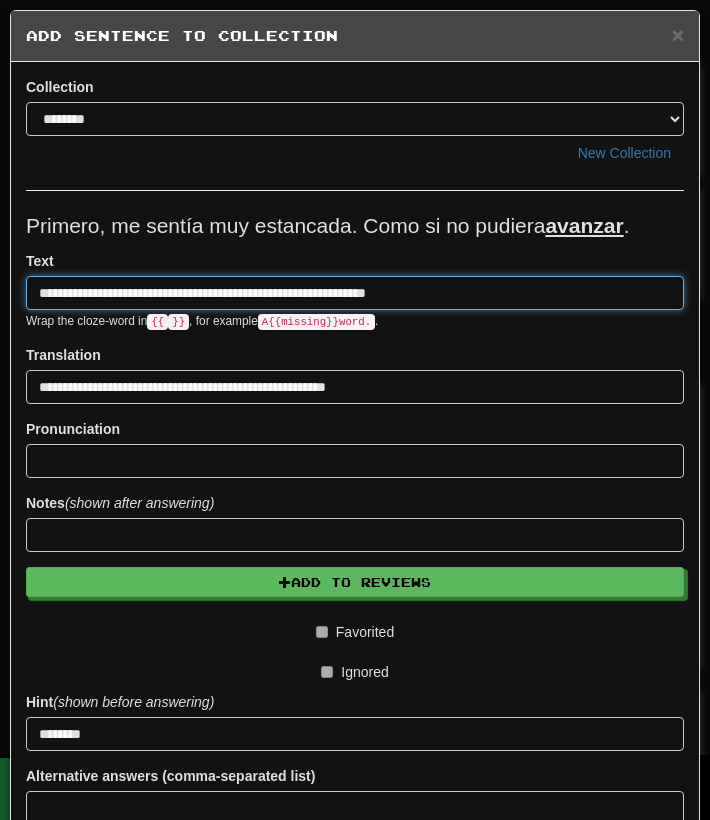 type 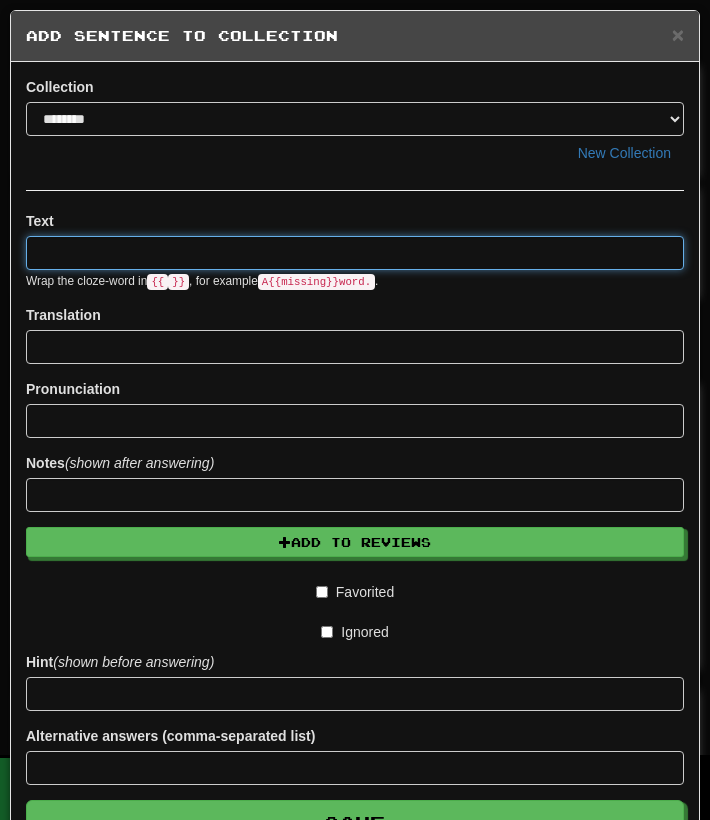 click at bounding box center (355, 253) 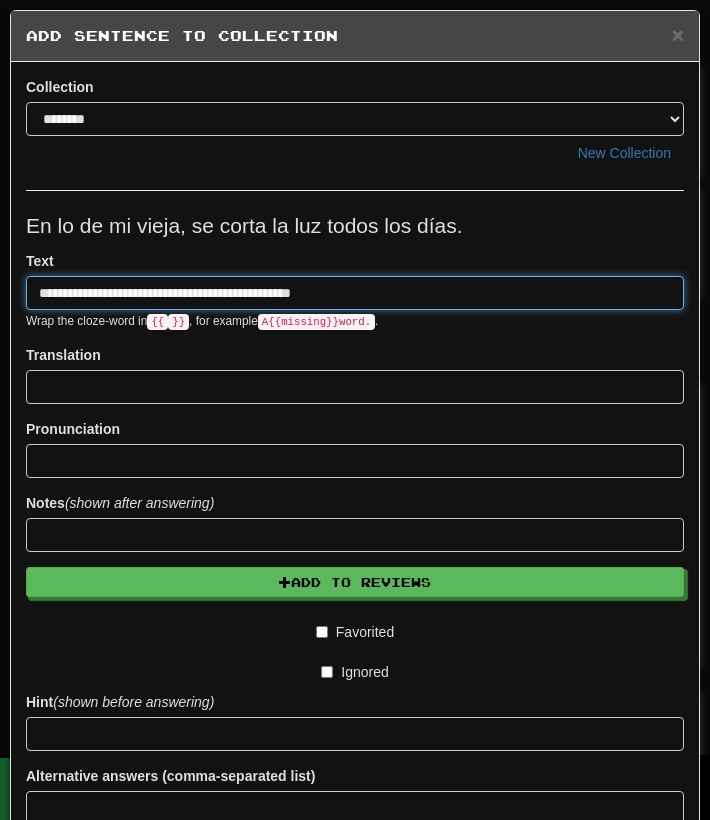type on "**********" 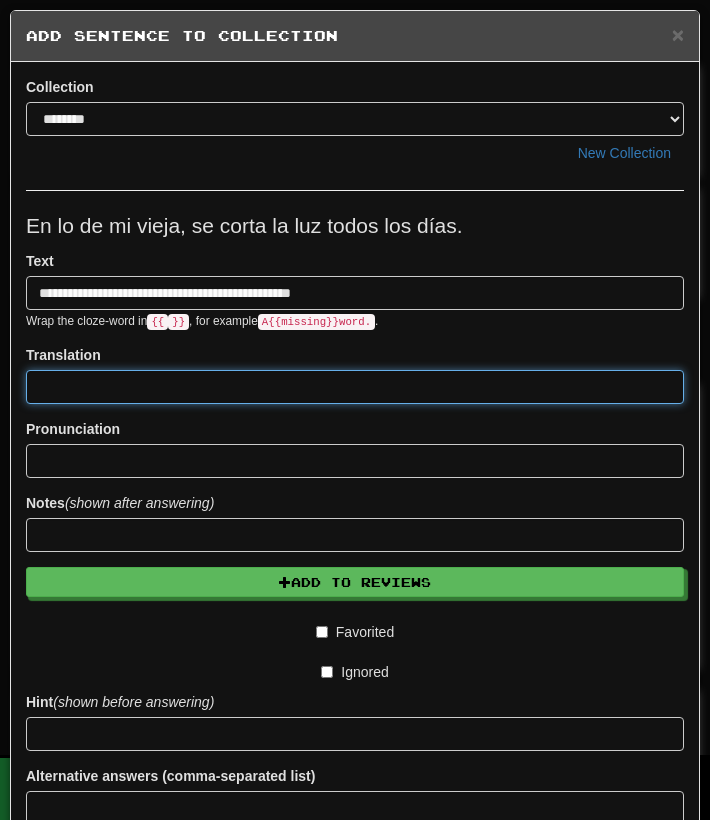 click at bounding box center (355, 387) 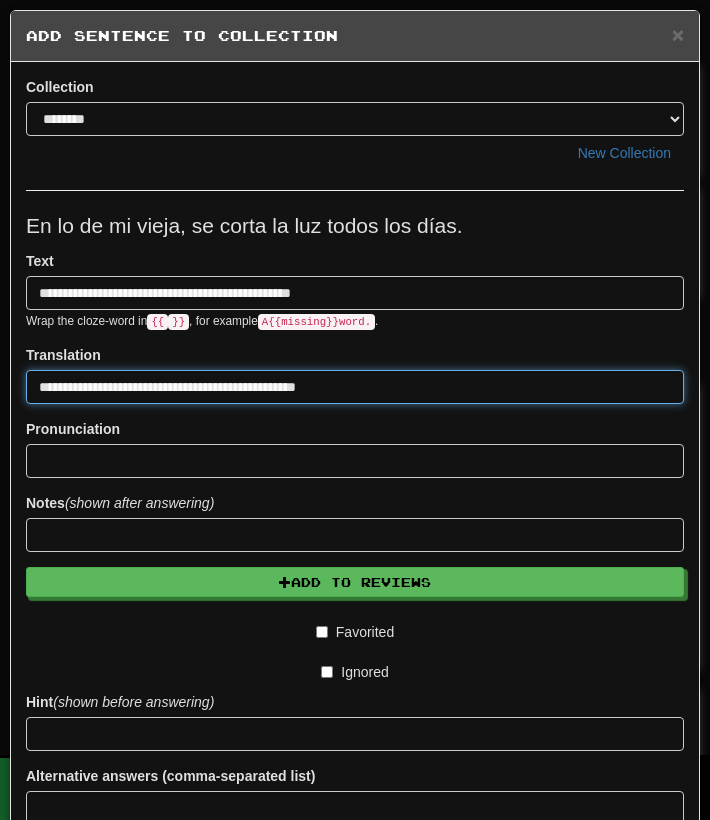 type on "**********" 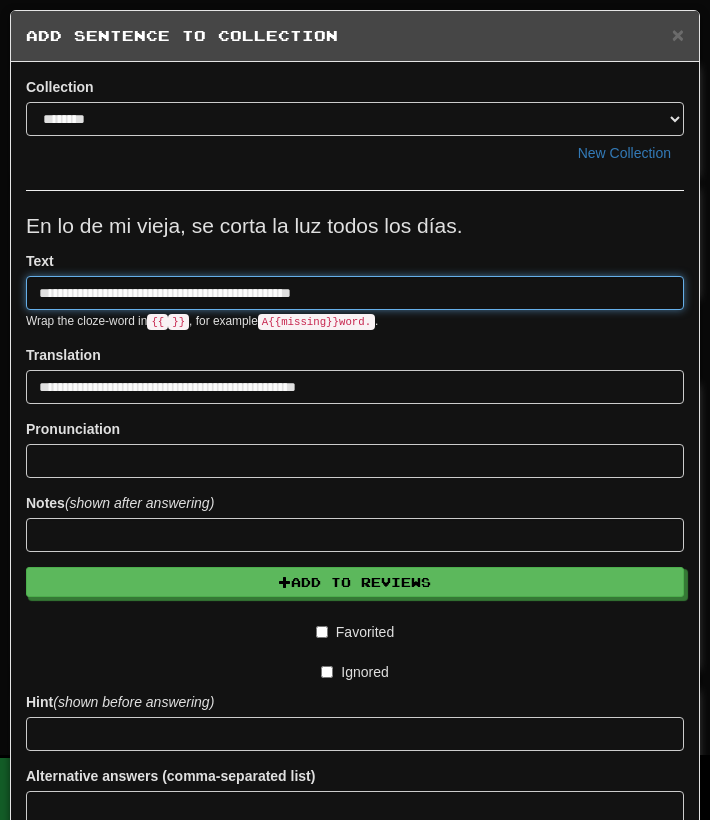 click on "**********" at bounding box center [355, 293] 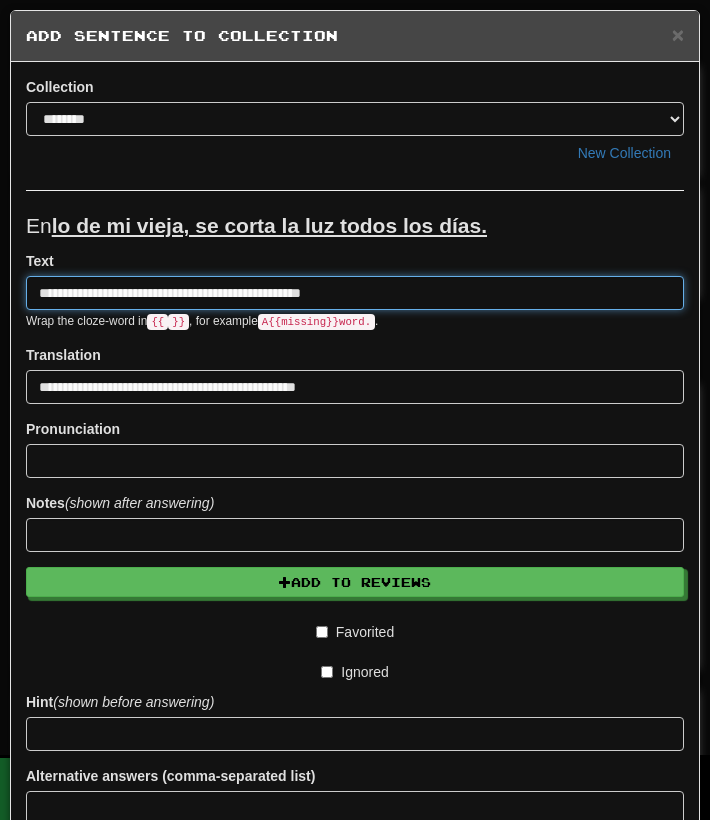 click on "**********" at bounding box center (355, 293) 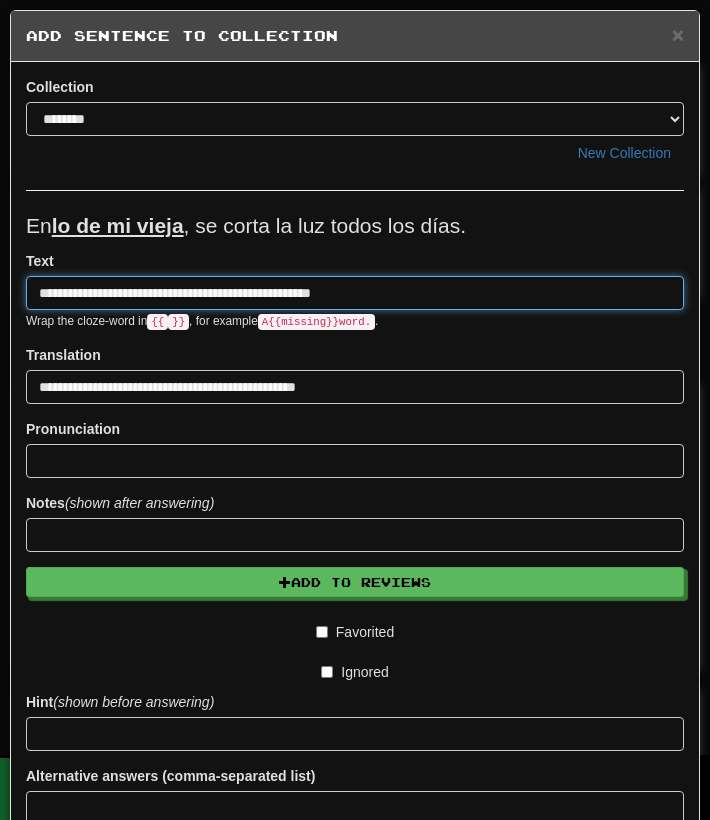 type on "**********" 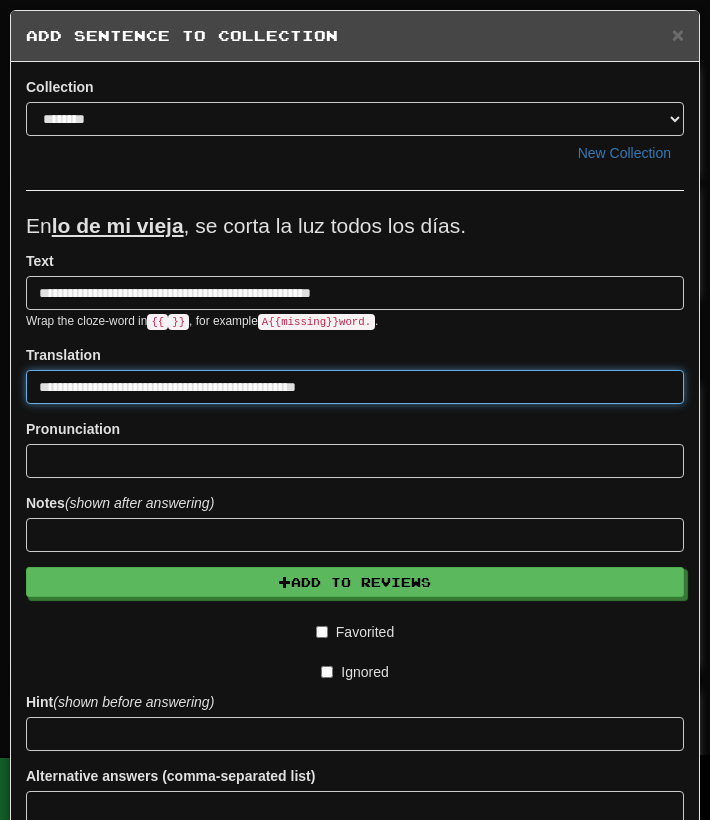 drag, startPoint x: 366, startPoint y: 390, endPoint x: -5, endPoint y: 376, distance: 371.26407 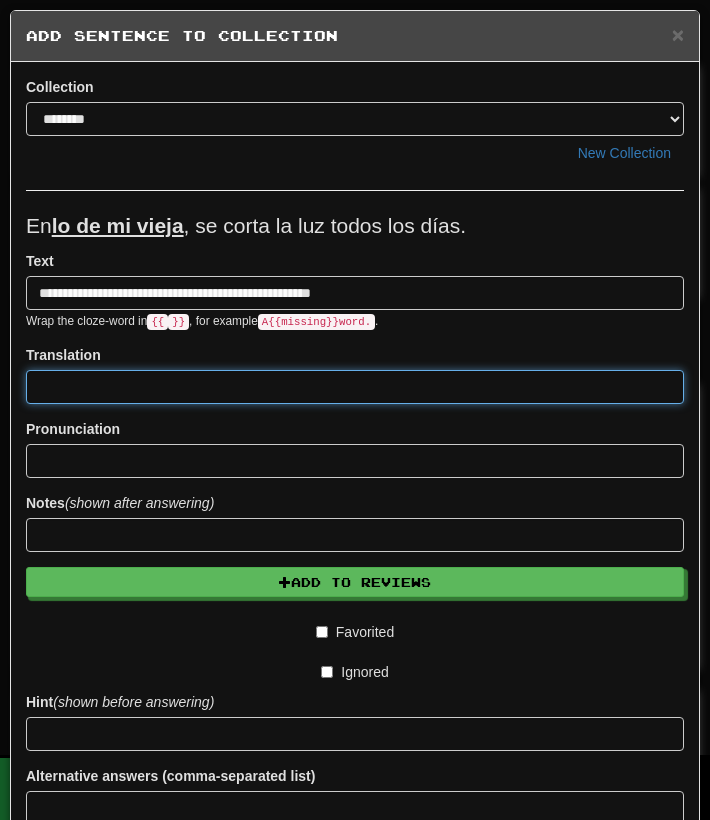 click at bounding box center [355, 387] 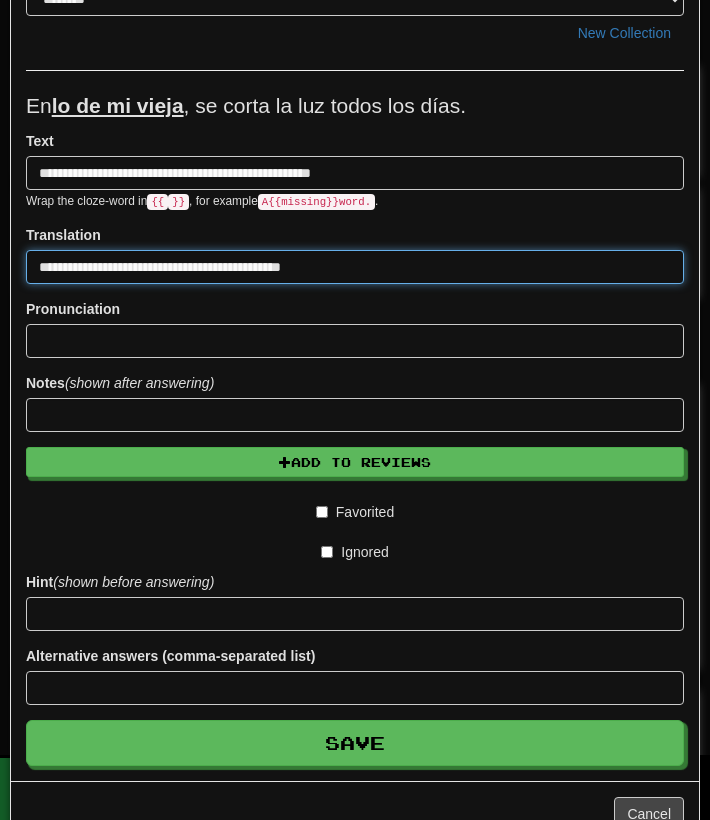 scroll, scrollTop: 142, scrollLeft: 0, axis: vertical 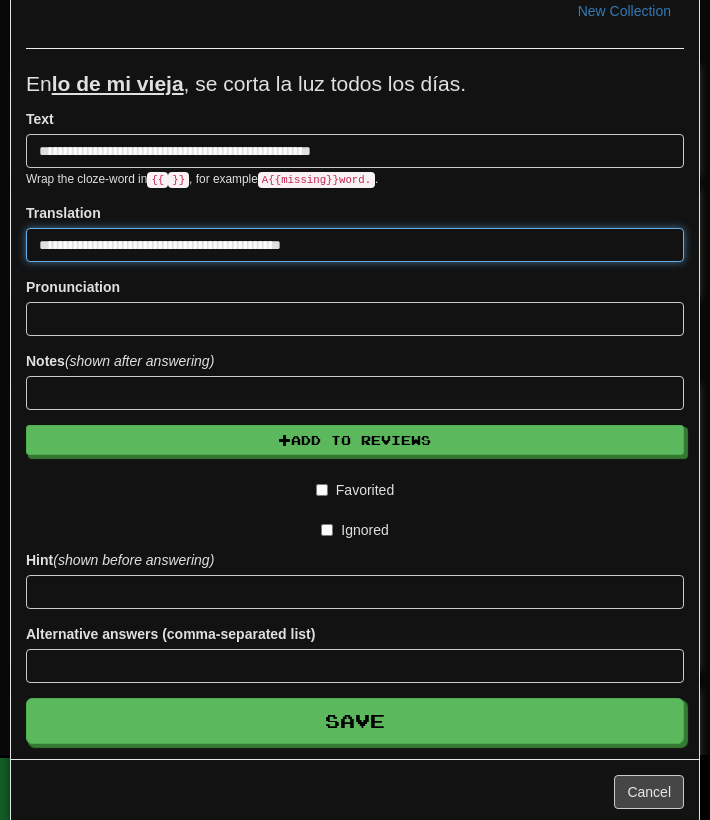 type on "**********" 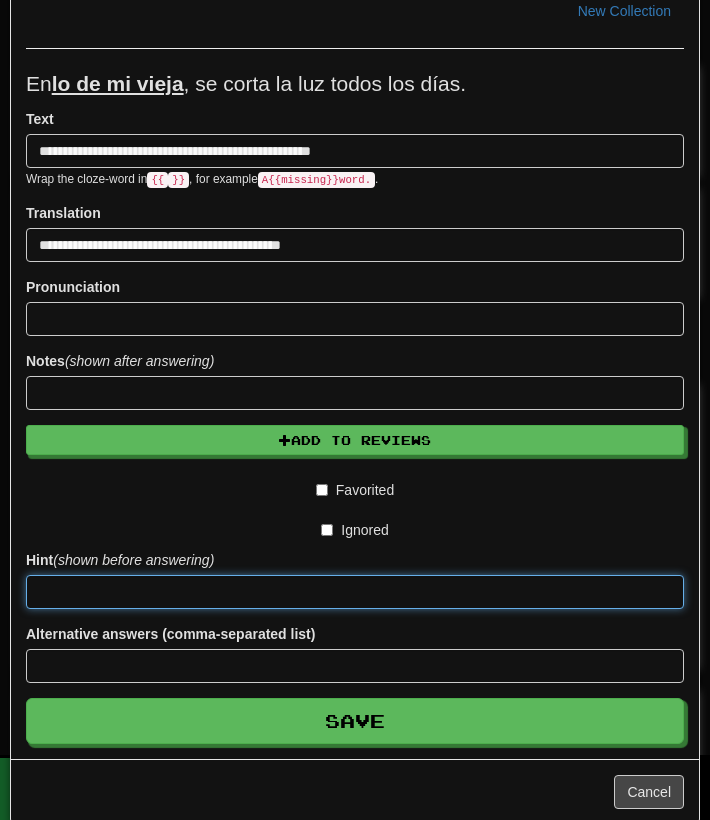 click at bounding box center [355, 592] 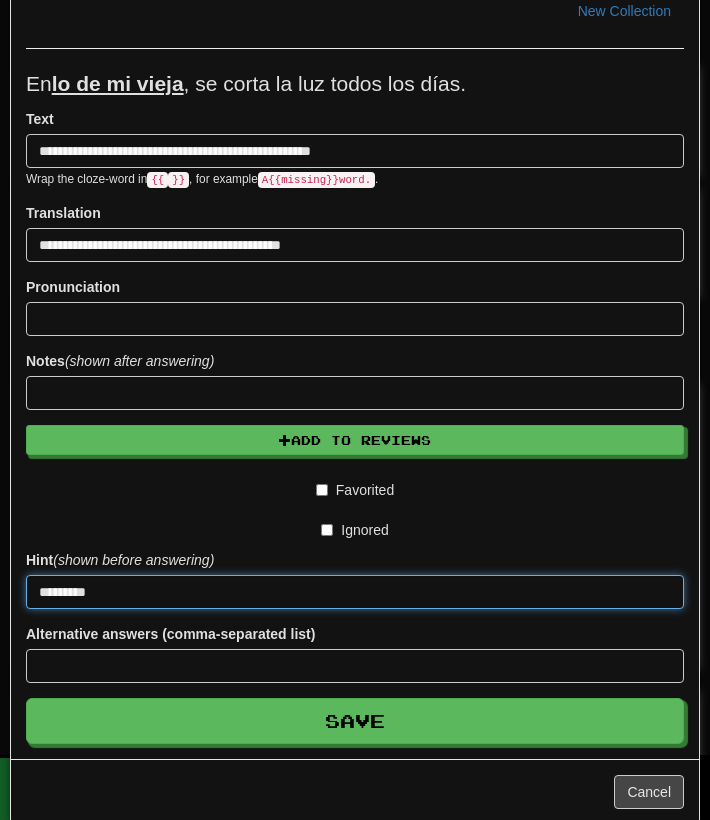 type on "*********" 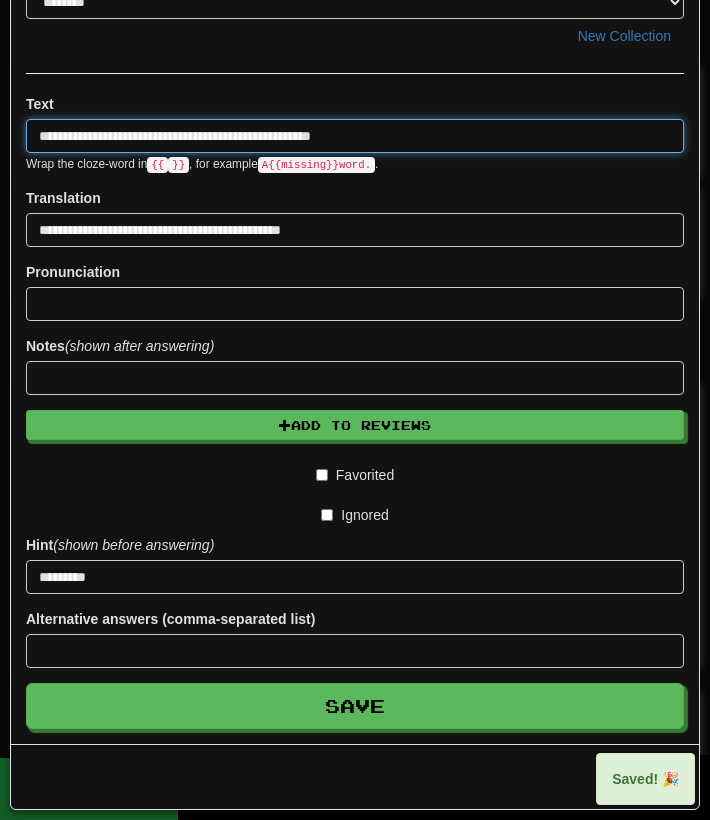 type 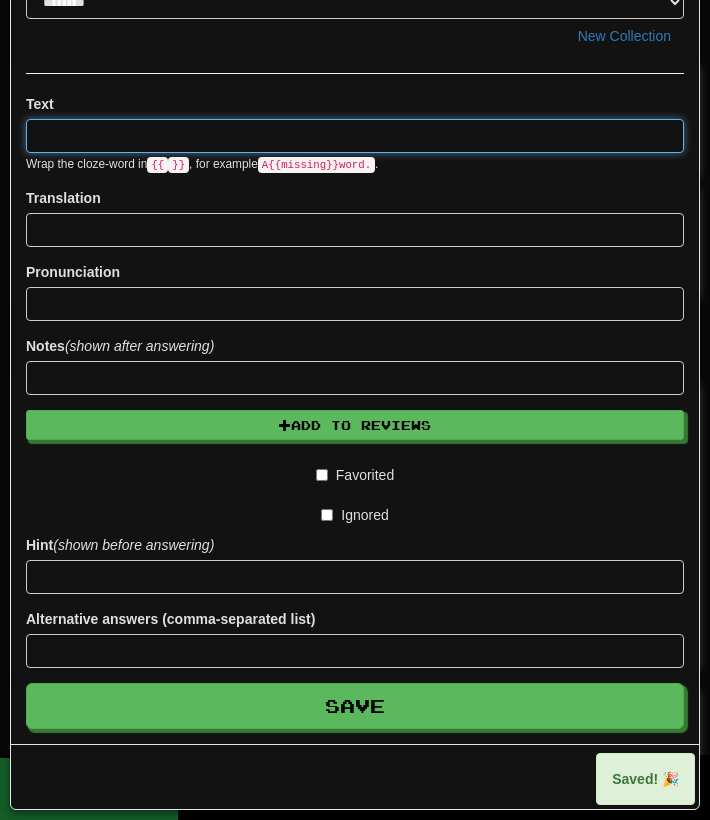 scroll, scrollTop: 0, scrollLeft: 0, axis: both 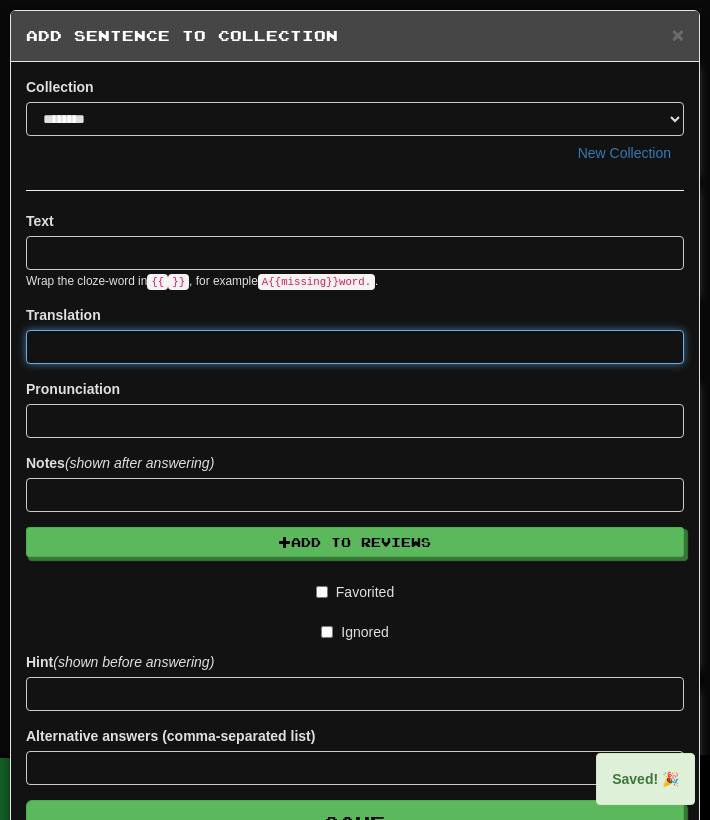 click at bounding box center (355, 347) 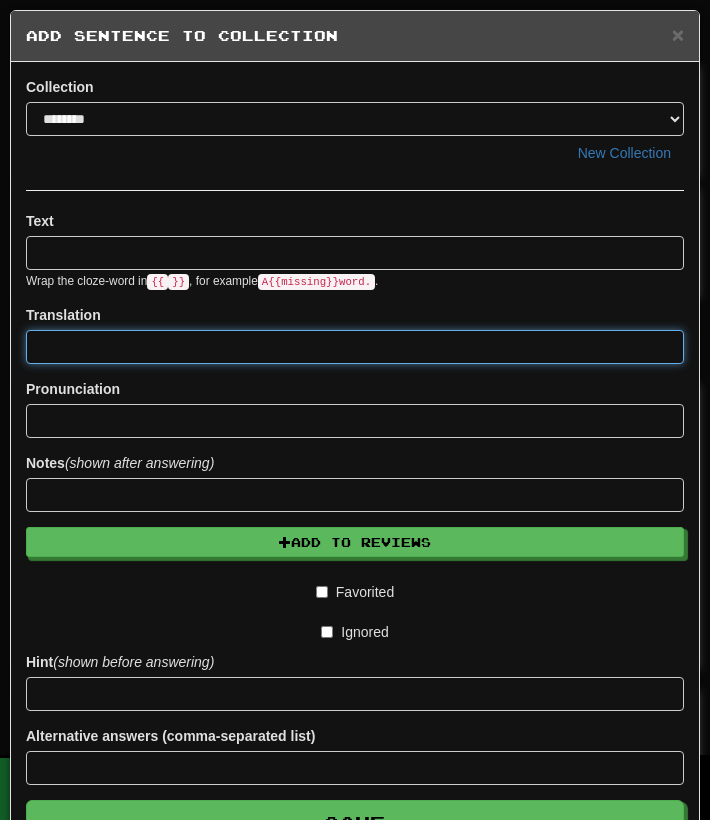paste on "**********" 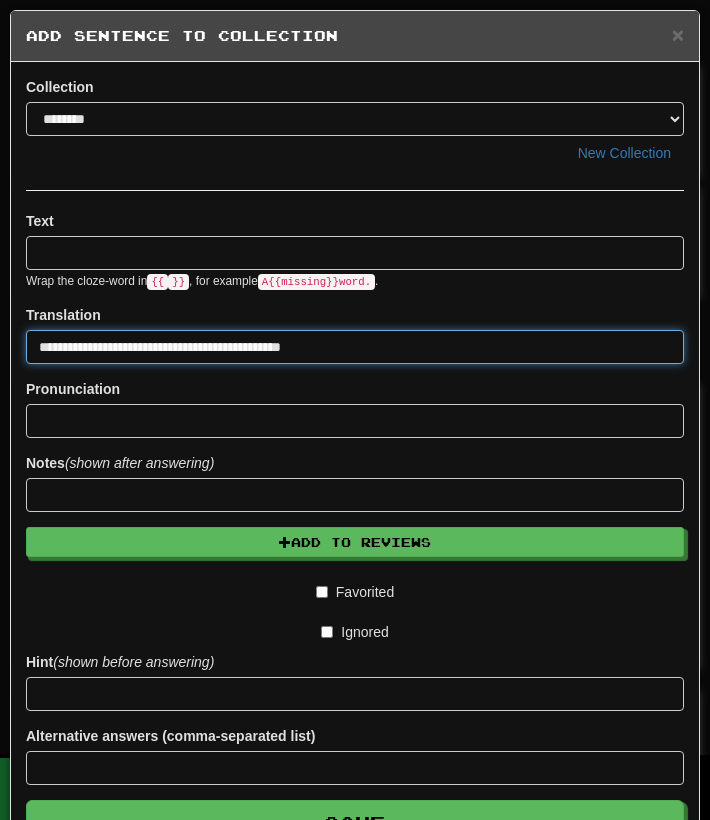 type on "**********" 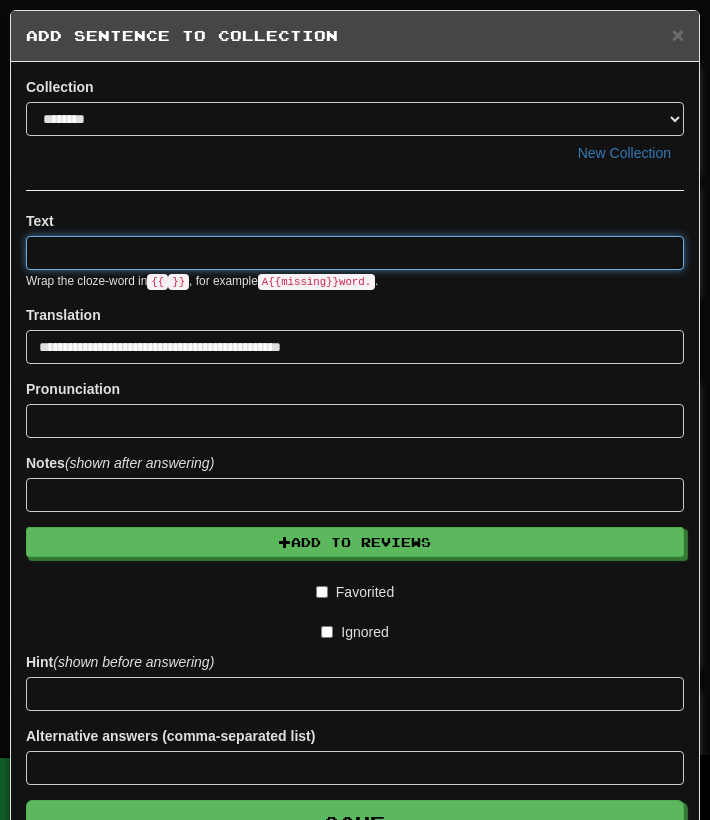 click at bounding box center (355, 253) 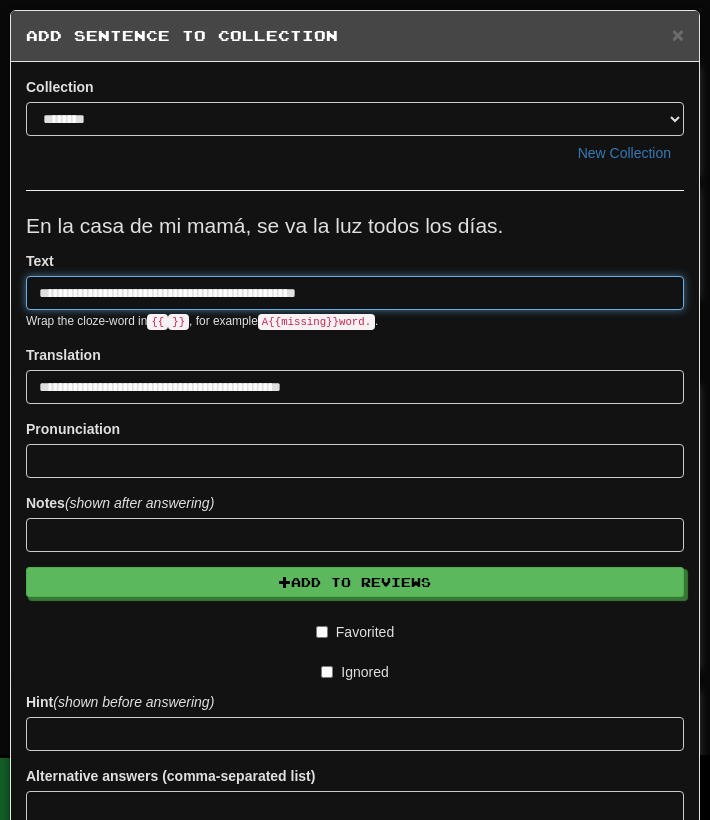 click on "**********" at bounding box center (355, 293) 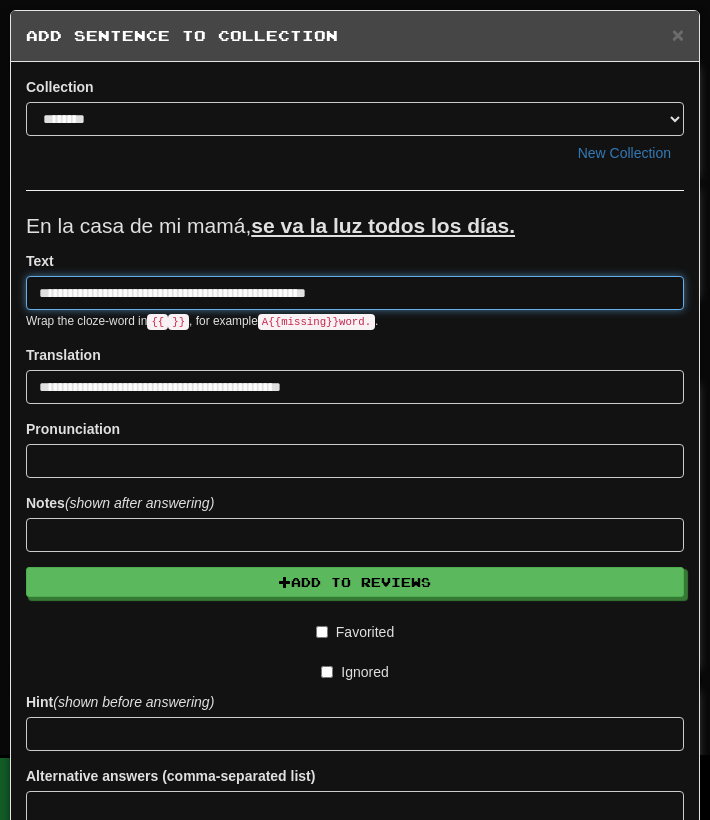 click on "**********" at bounding box center [355, 293] 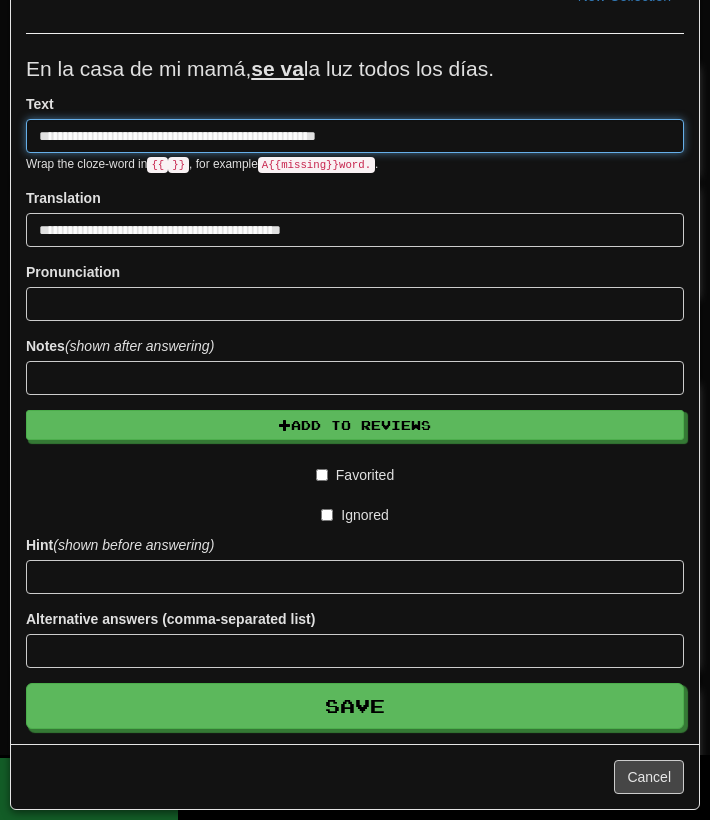 scroll, scrollTop: 158, scrollLeft: 0, axis: vertical 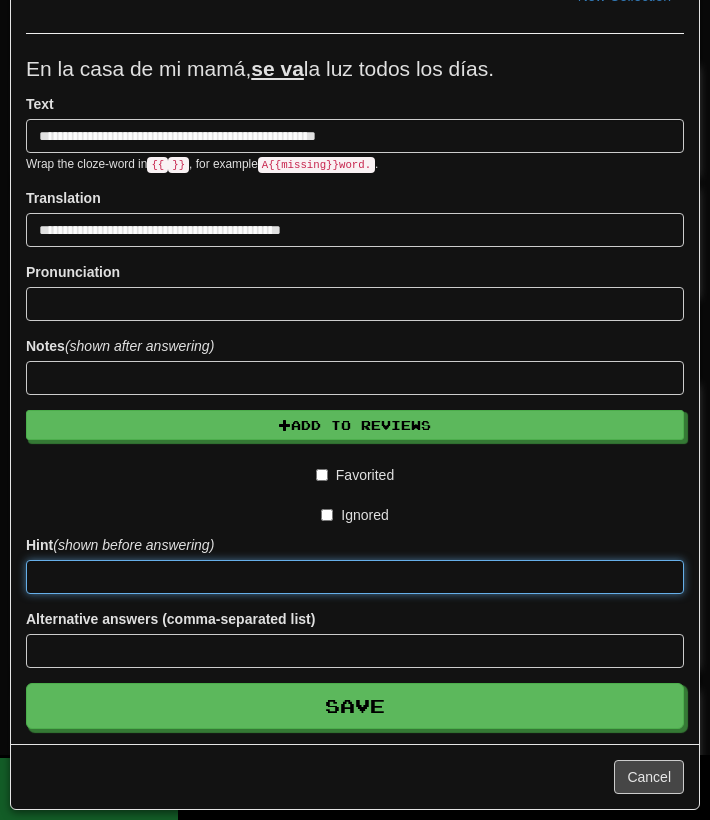 click at bounding box center [355, 577] 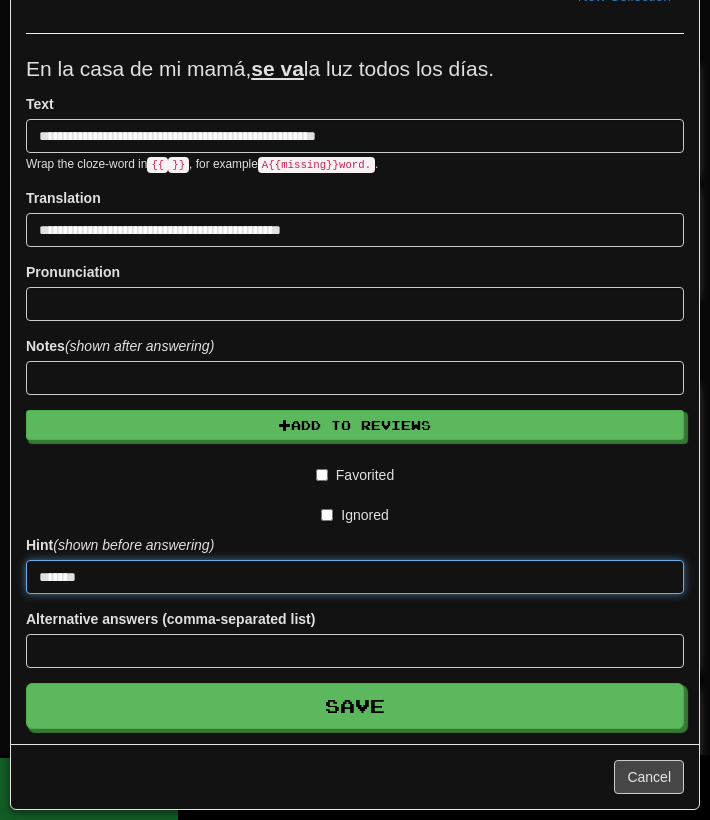 type on "*******" 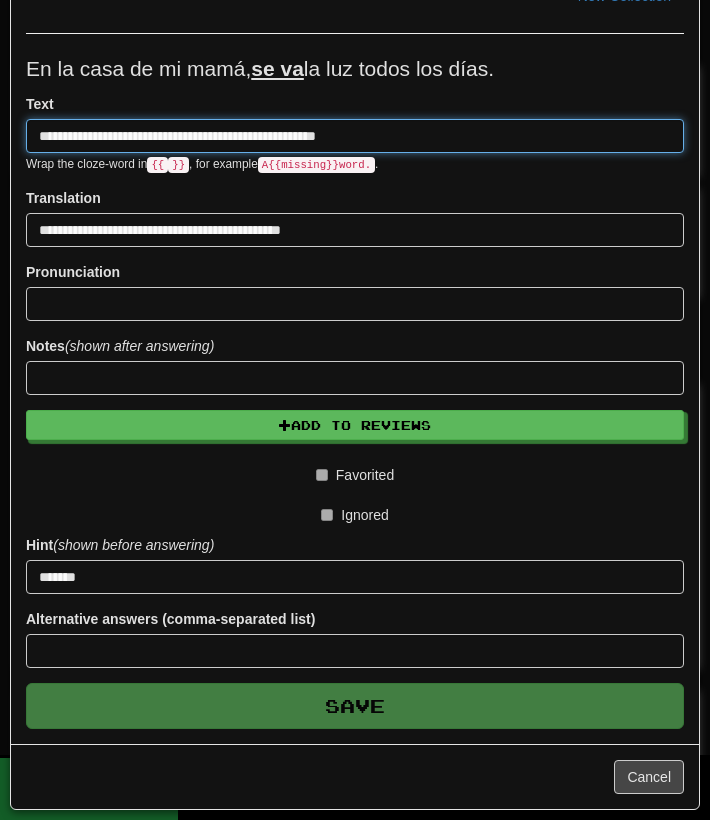 type 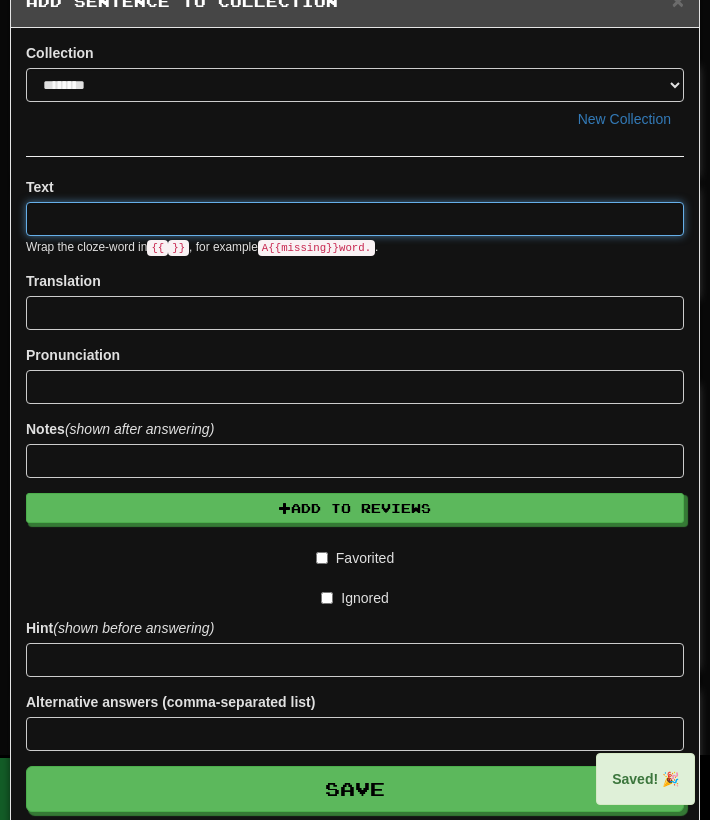scroll, scrollTop: 0, scrollLeft: 0, axis: both 